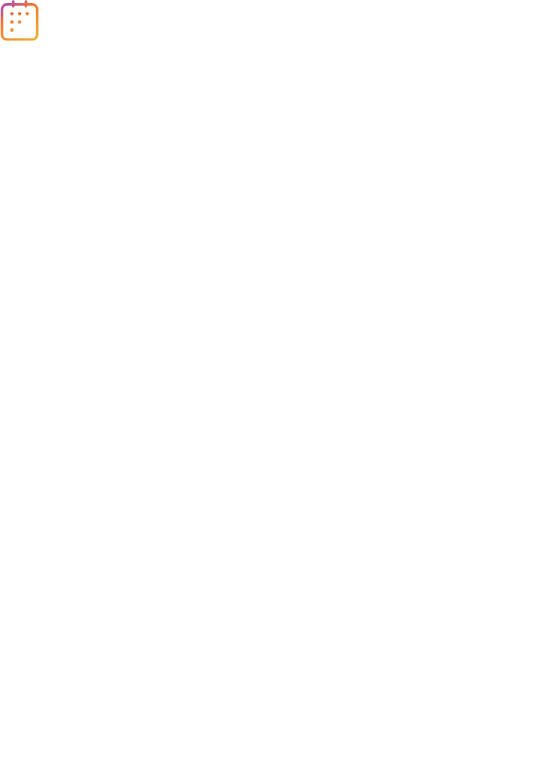 scroll, scrollTop: 0, scrollLeft: 0, axis: both 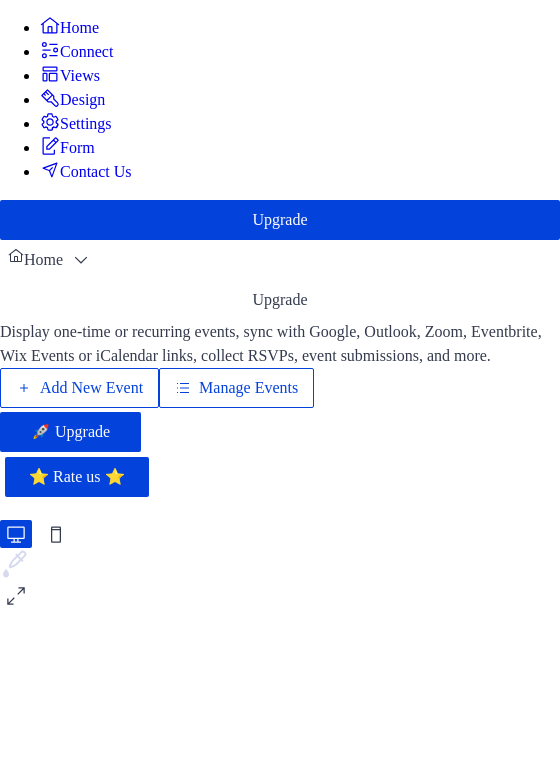 click on "Add New Event" at bounding box center [91, 388] 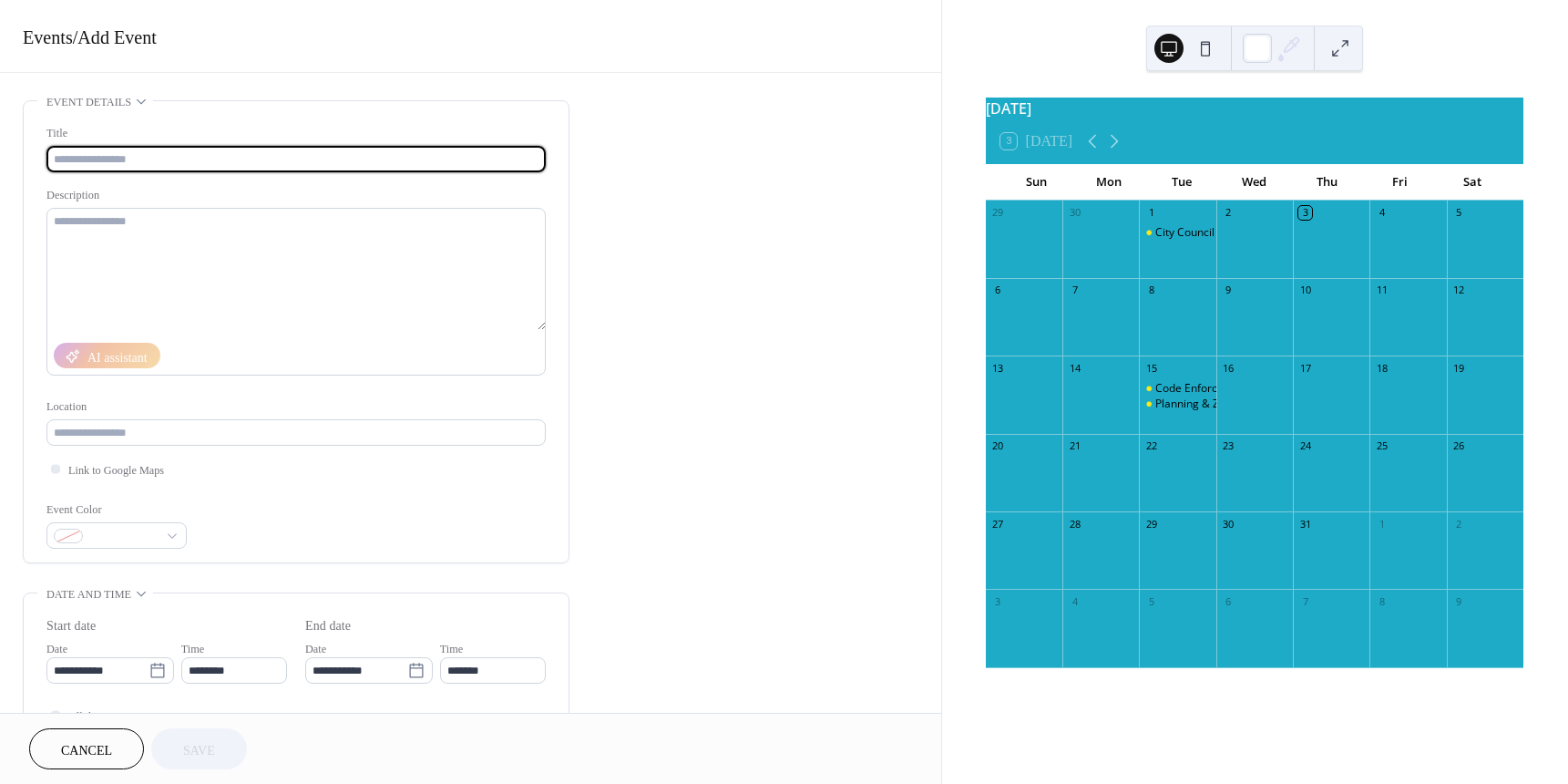 scroll, scrollTop: 0, scrollLeft: 0, axis: both 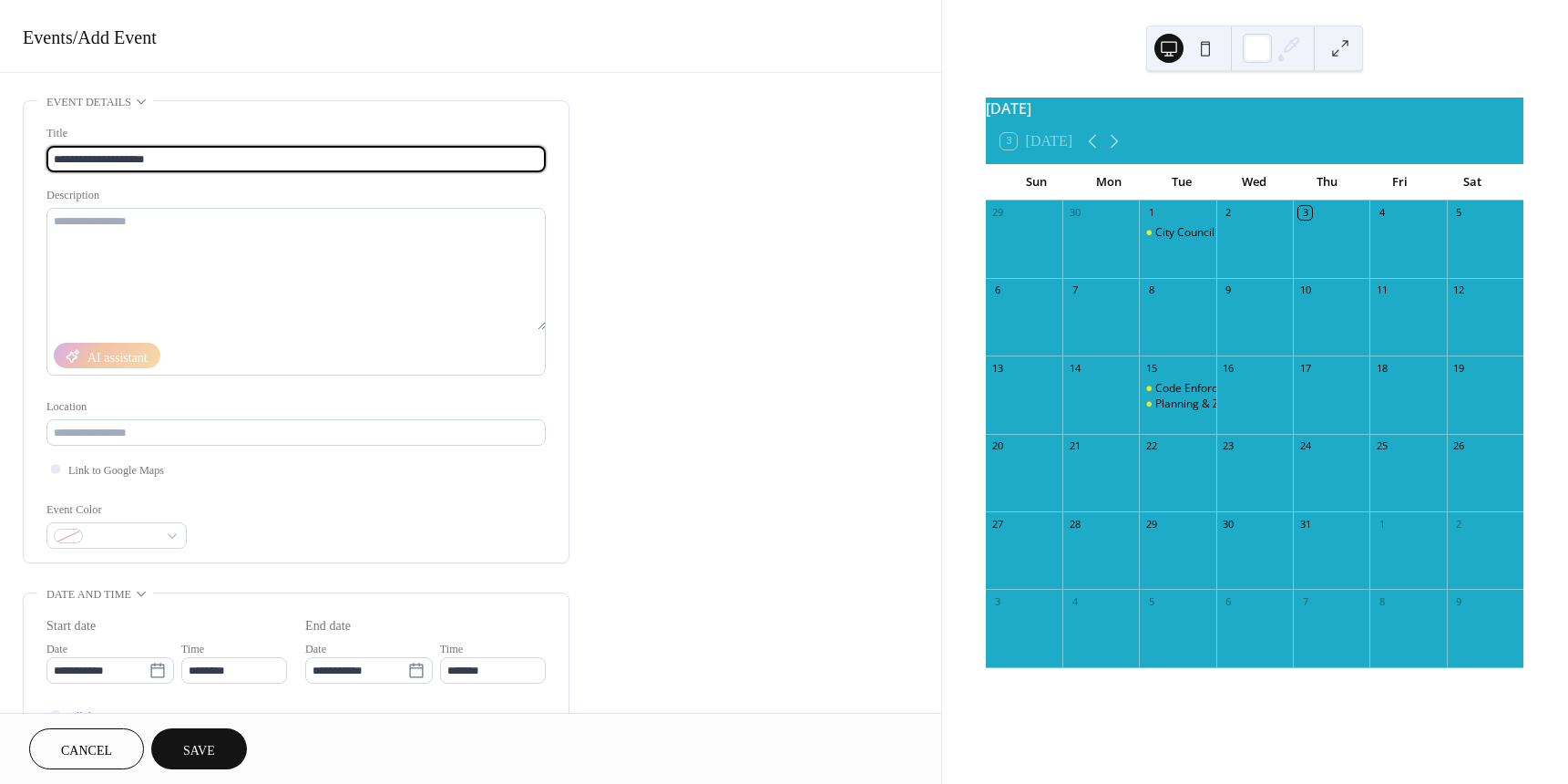 click on "**********" at bounding box center (296, 159) 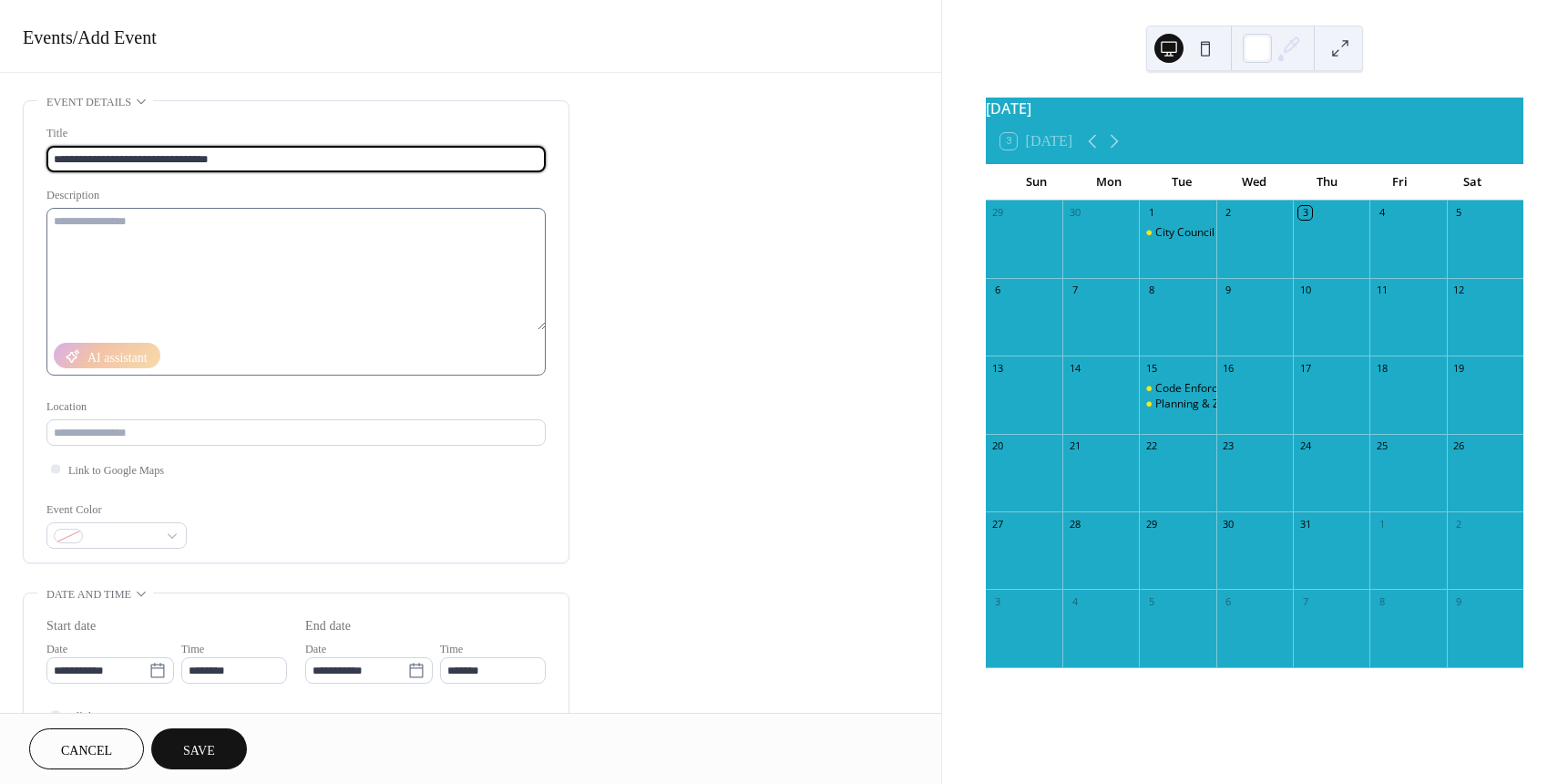 type on "**********" 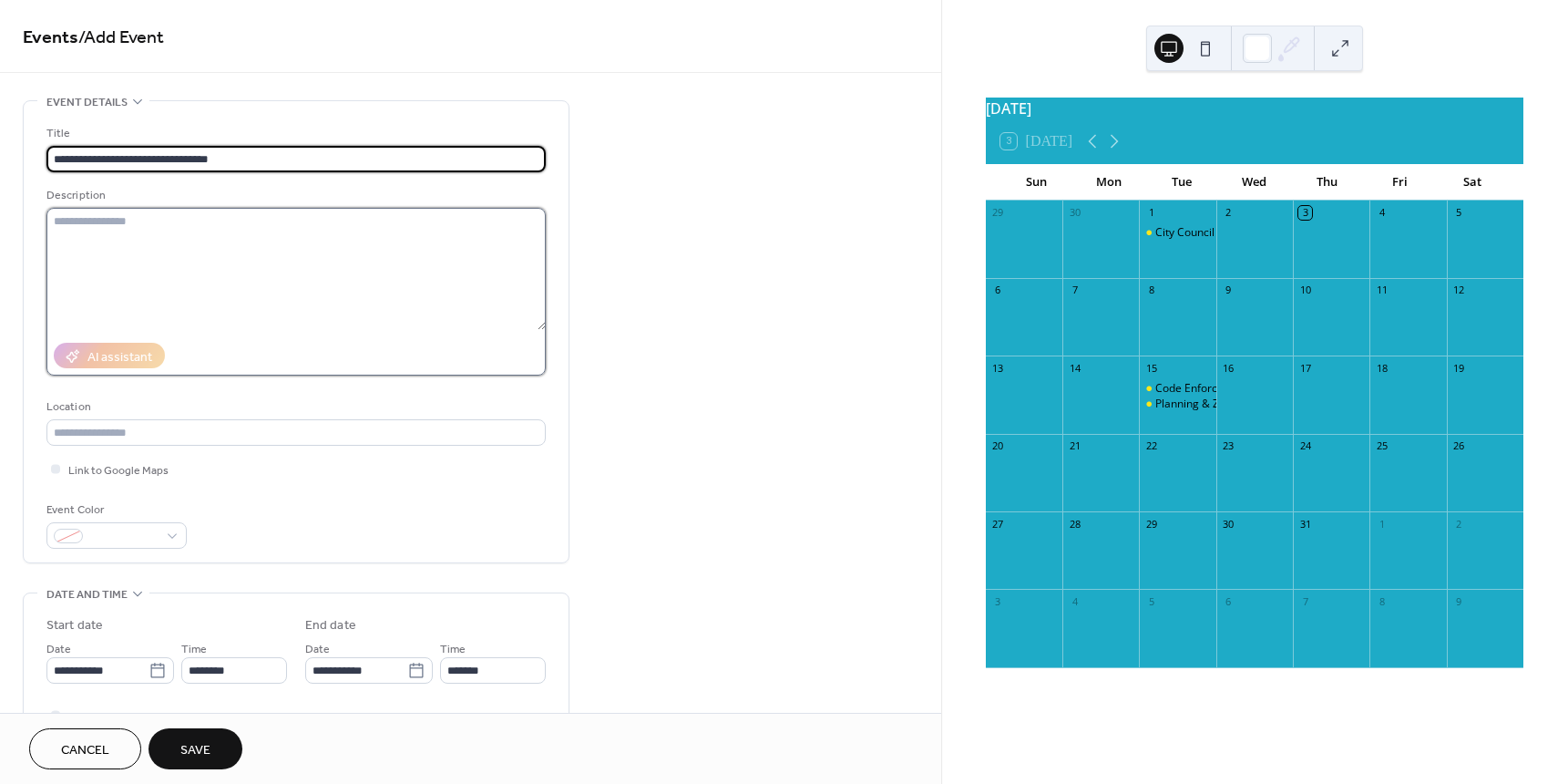 click at bounding box center (296, 269) 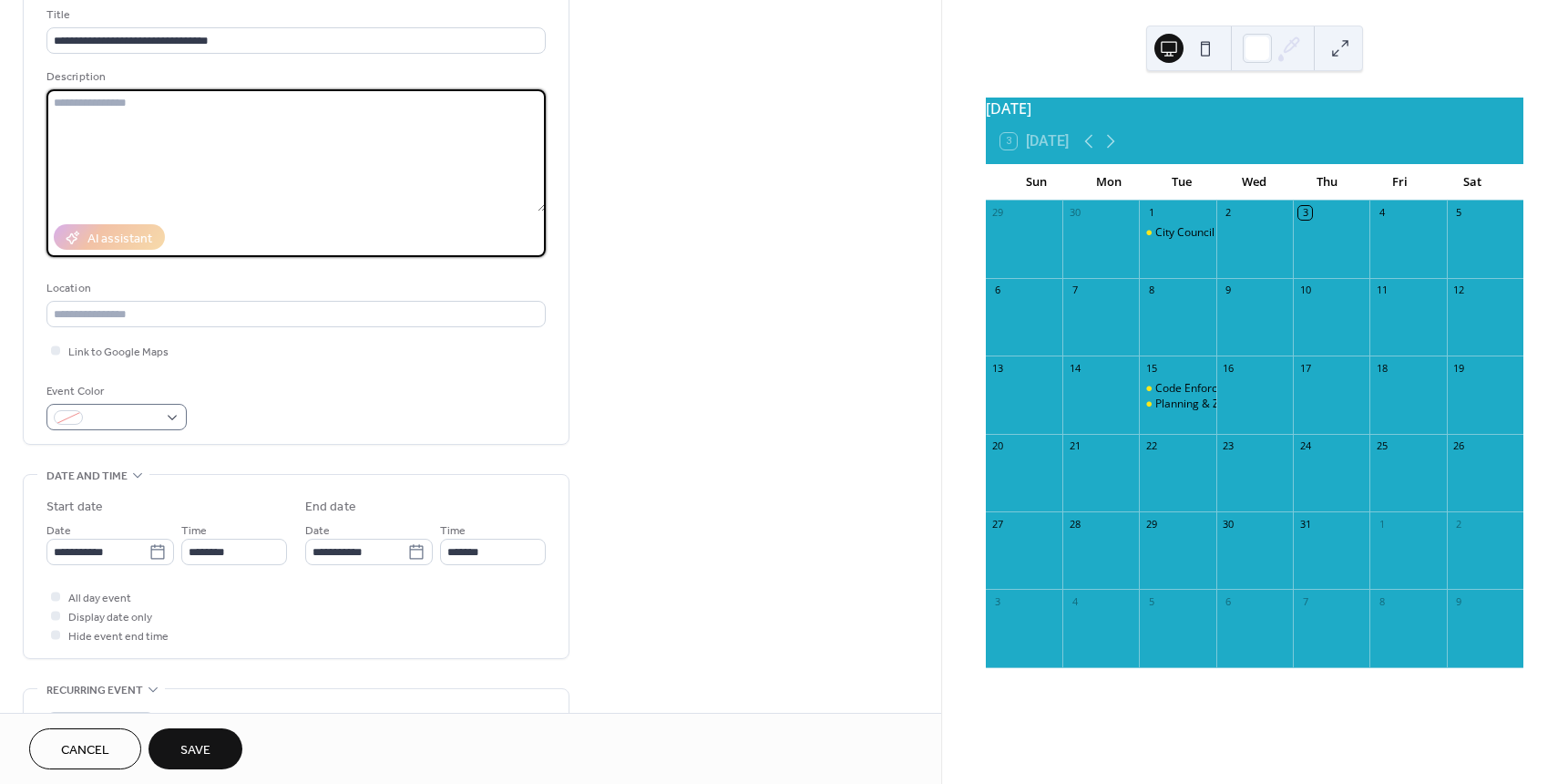 scroll, scrollTop: 273, scrollLeft: 0, axis: vertical 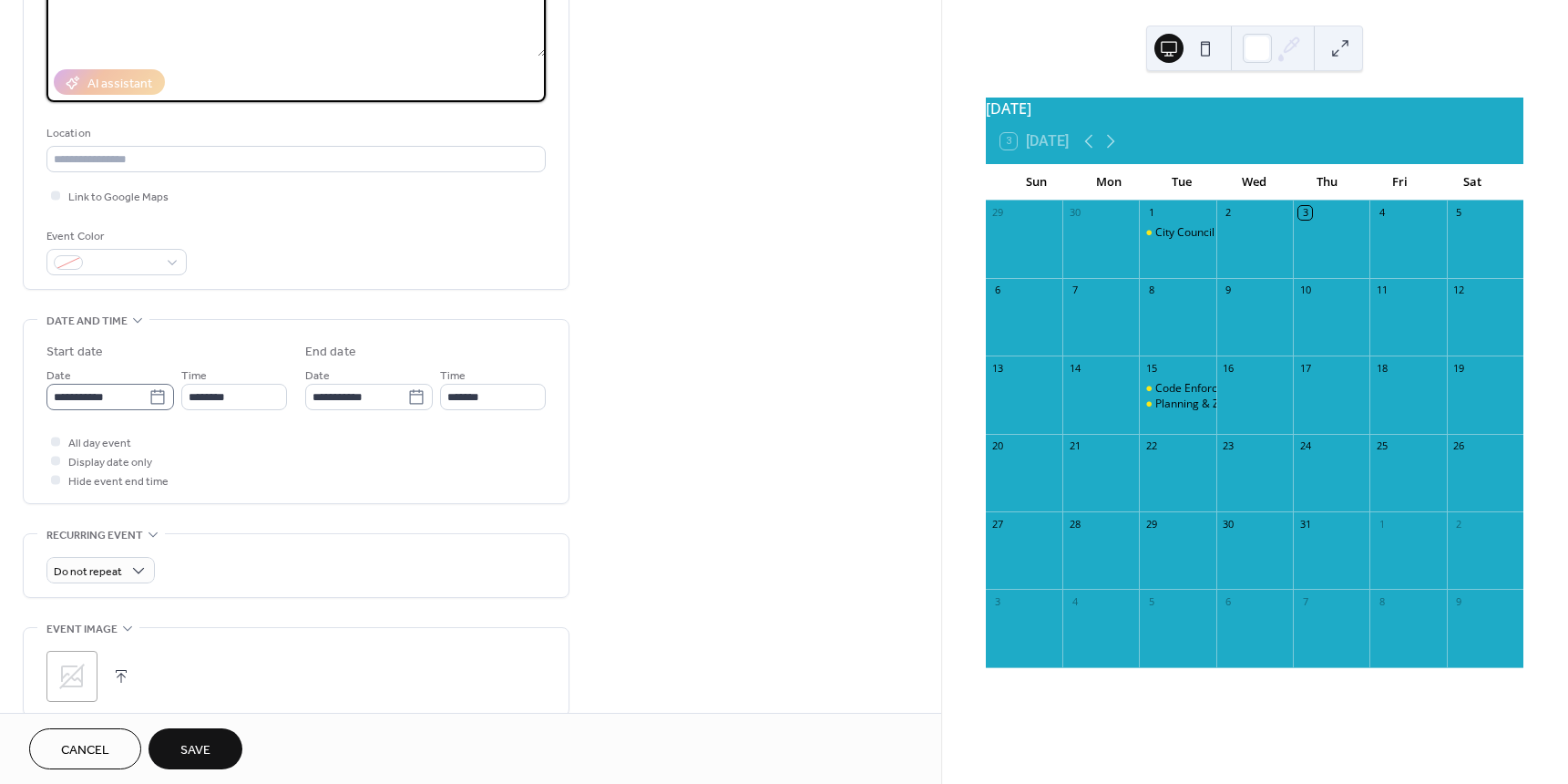 click 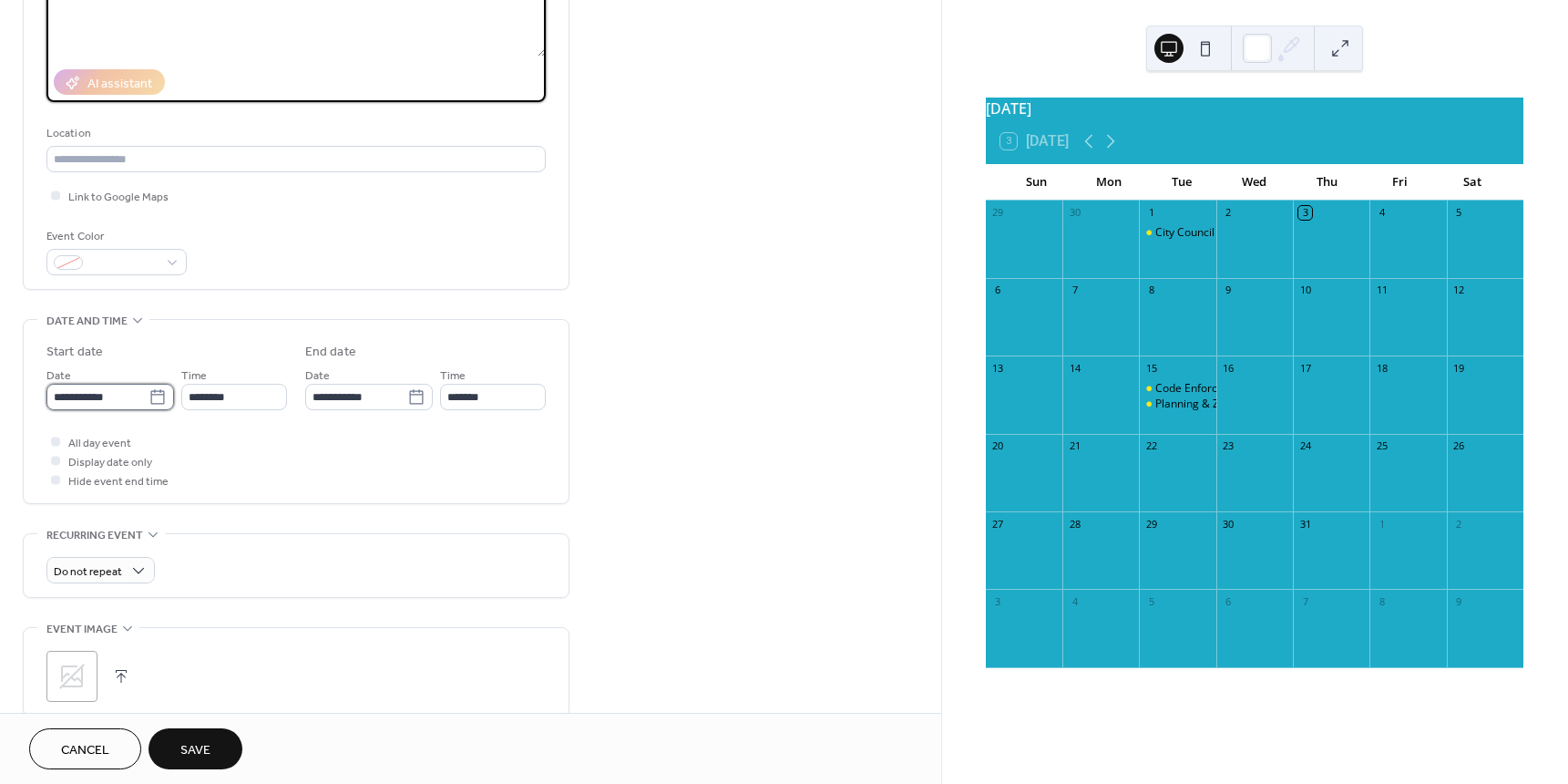 click on "**********" at bounding box center [97, 397] 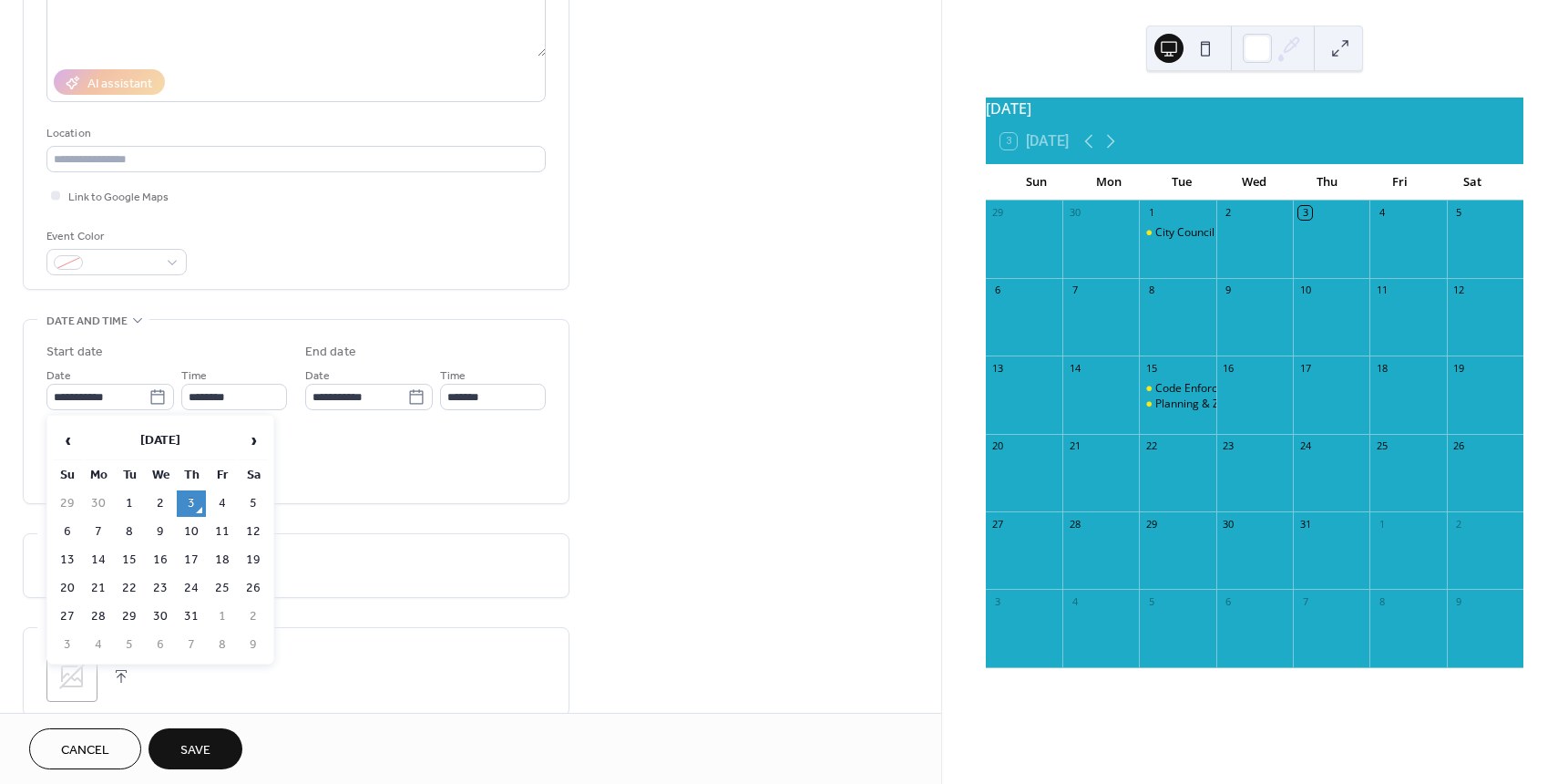 click on "9" at bounding box center [160, 531] 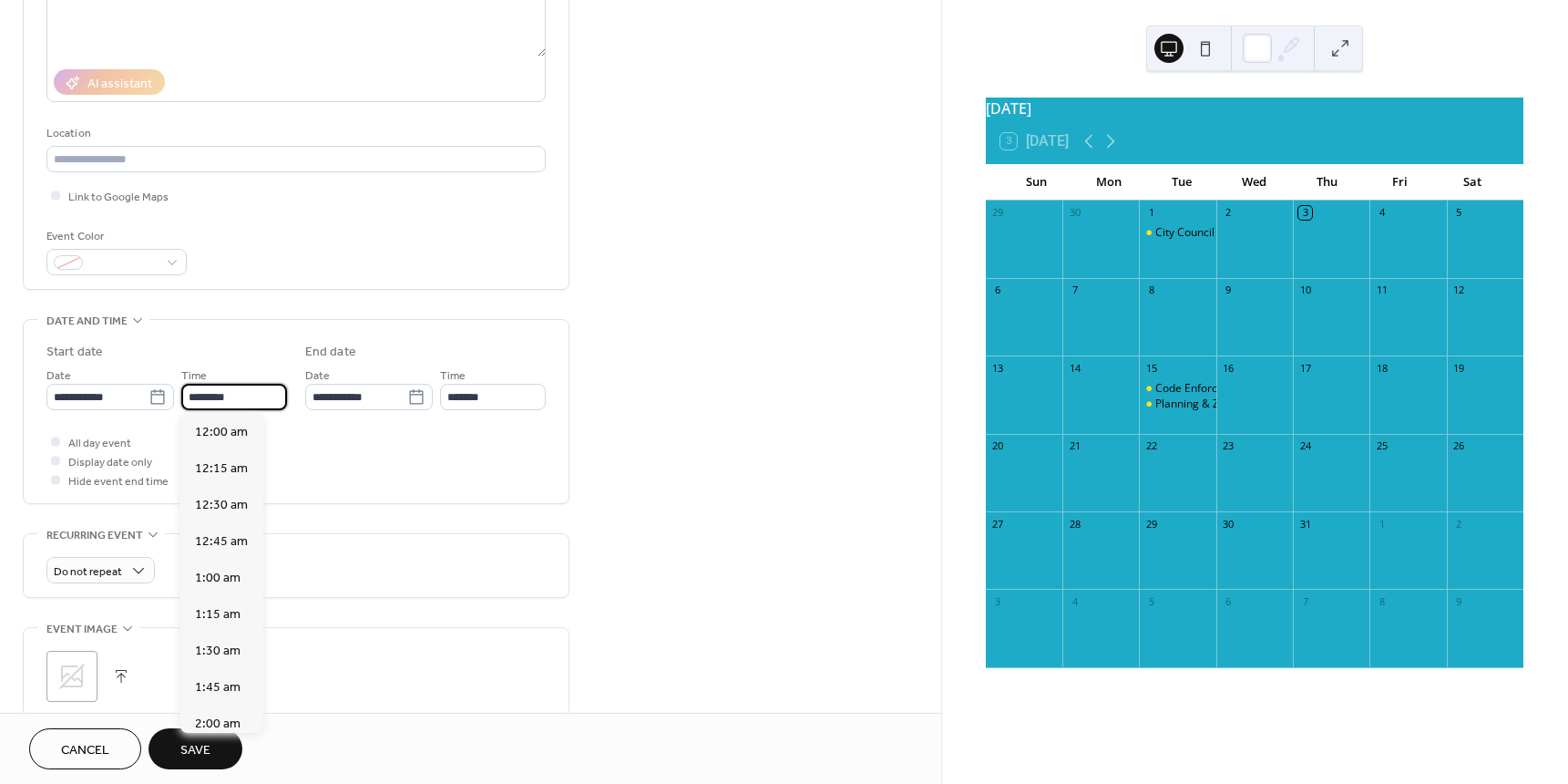 click on "********" at bounding box center [234, 397] 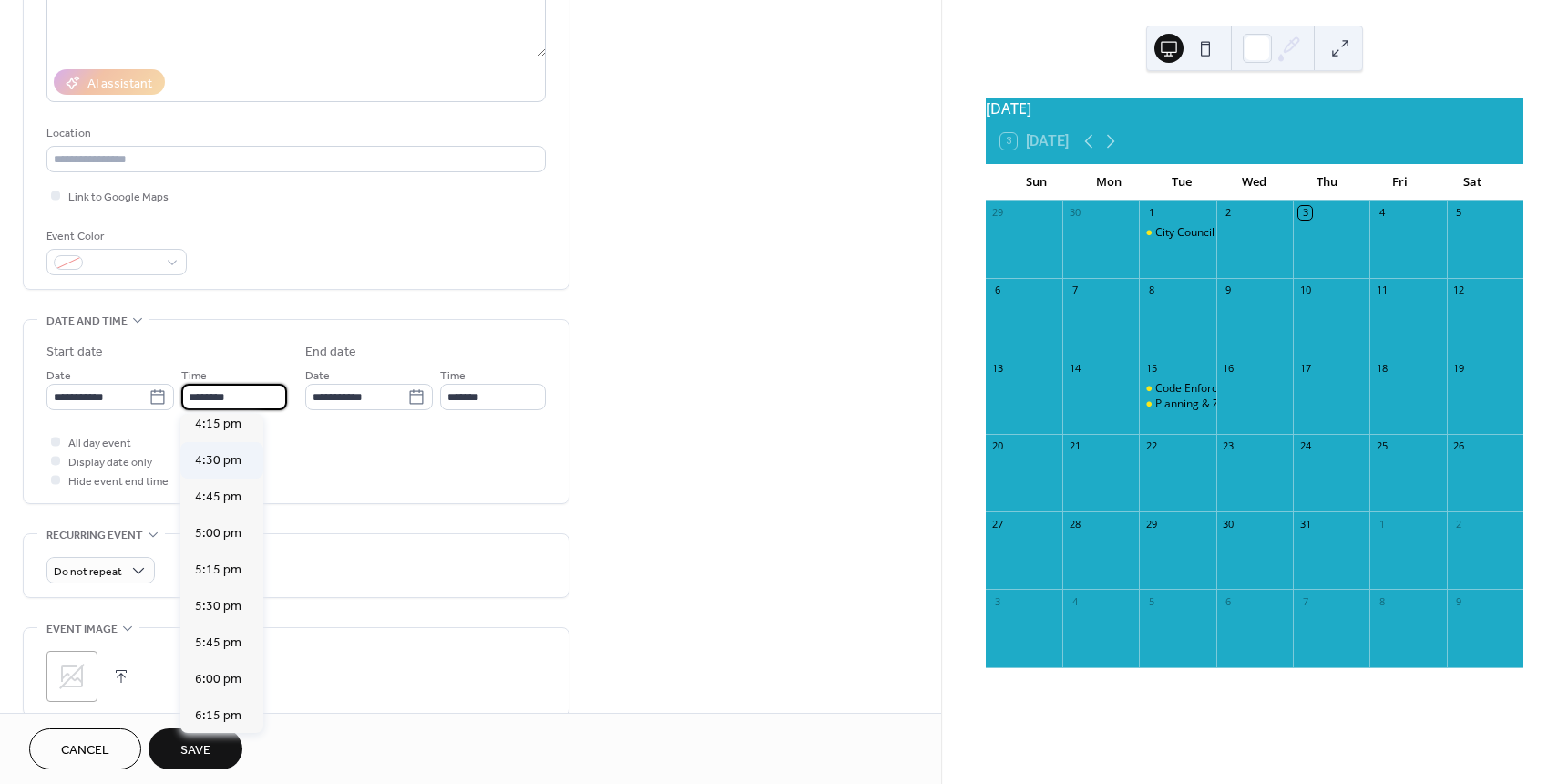 scroll, scrollTop: 2432, scrollLeft: 0, axis: vertical 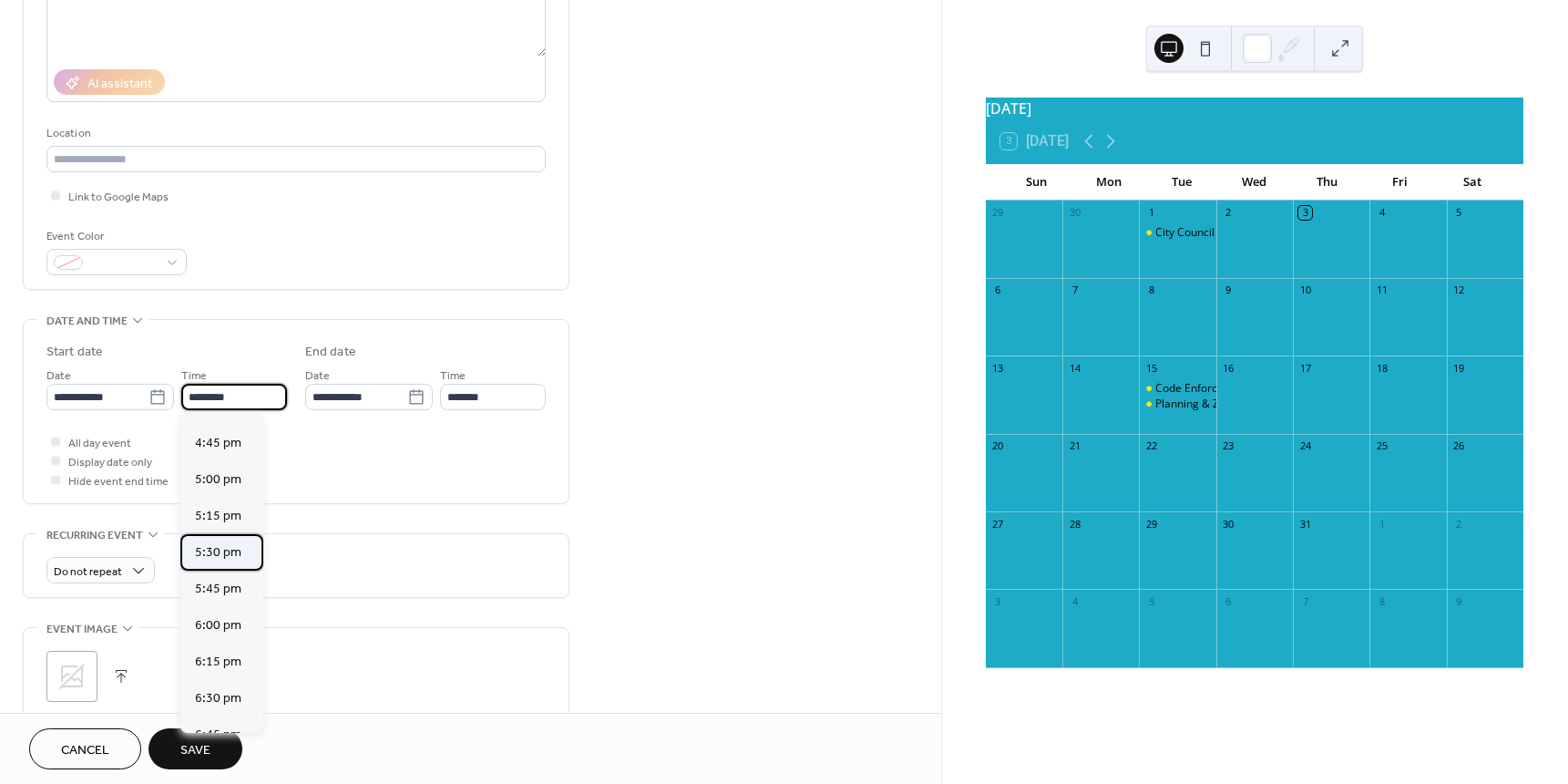 click on "5:30 pm" at bounding box center (218, 552) 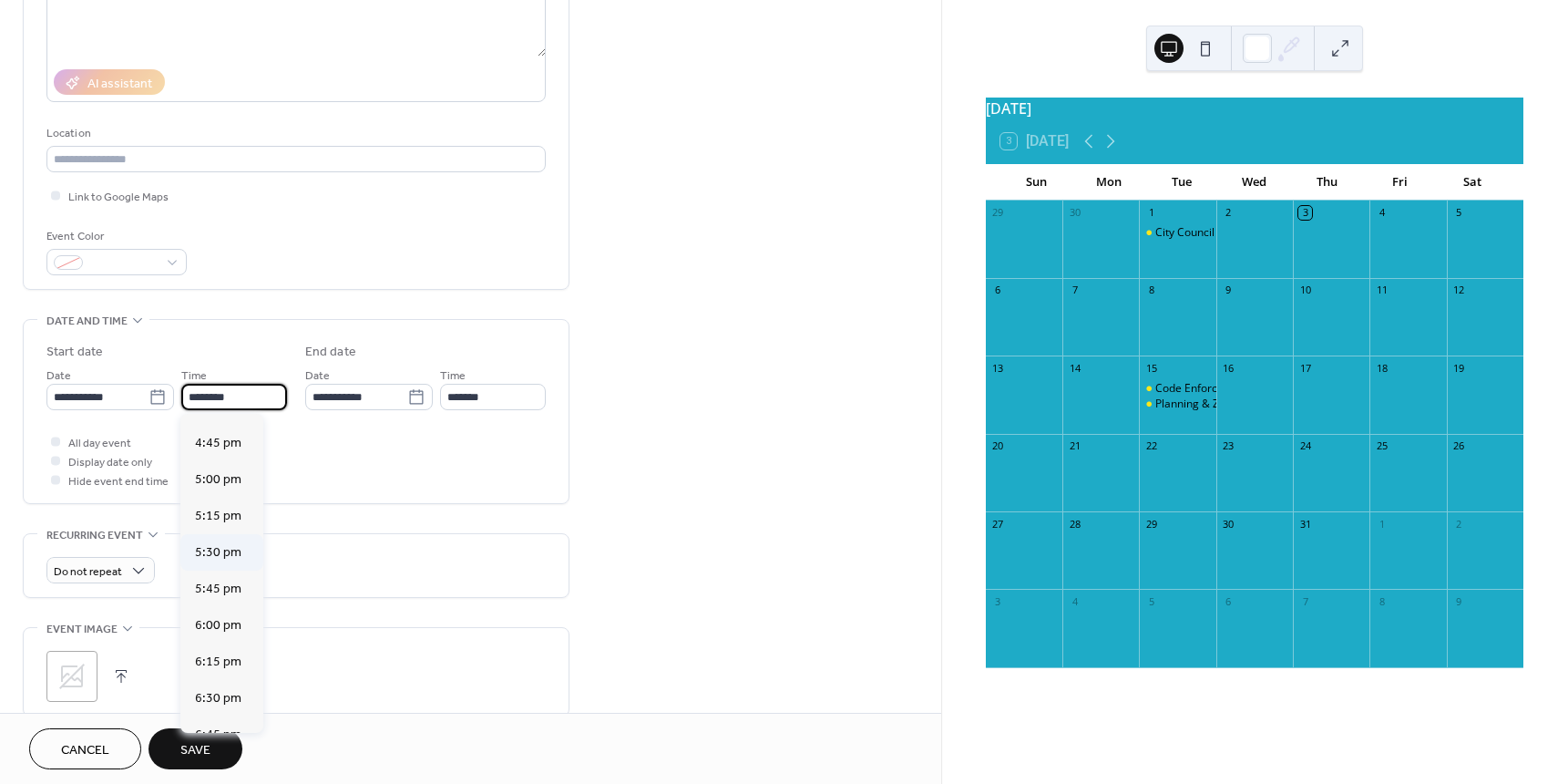 type on "*******" 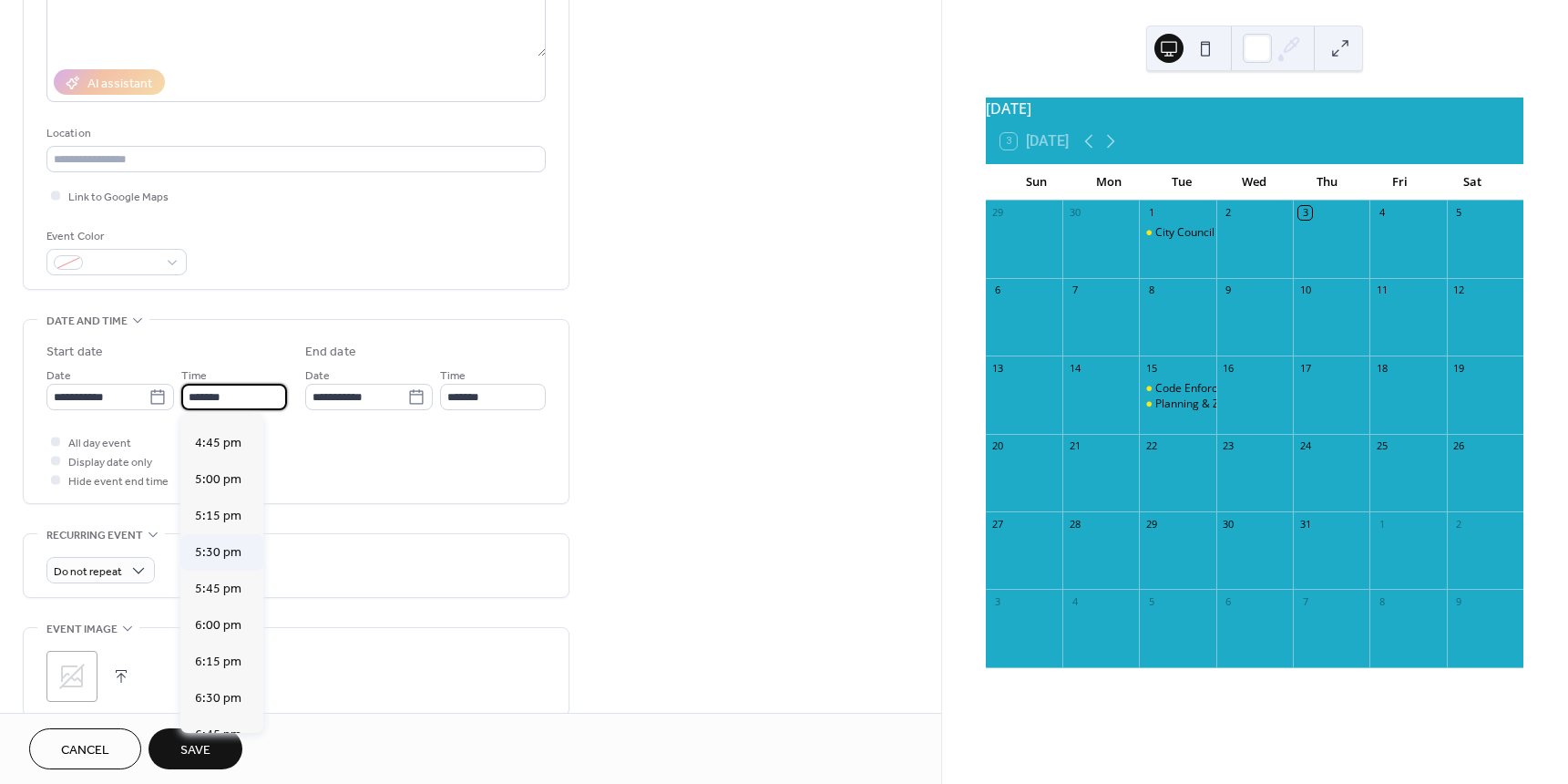 type on "*******" 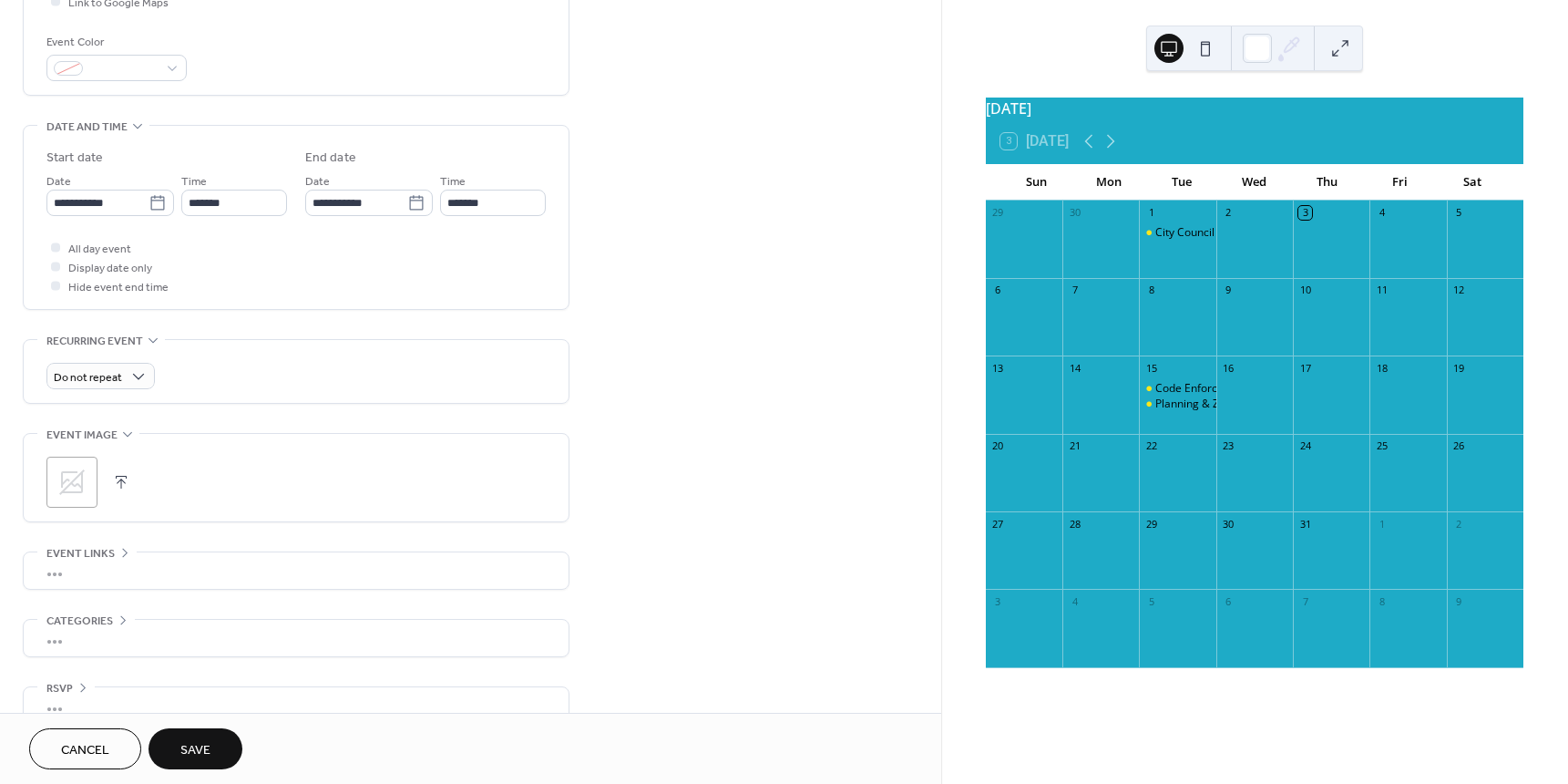 scroll, scrollTop: 498, scrollLeft: 0, axis: vertical 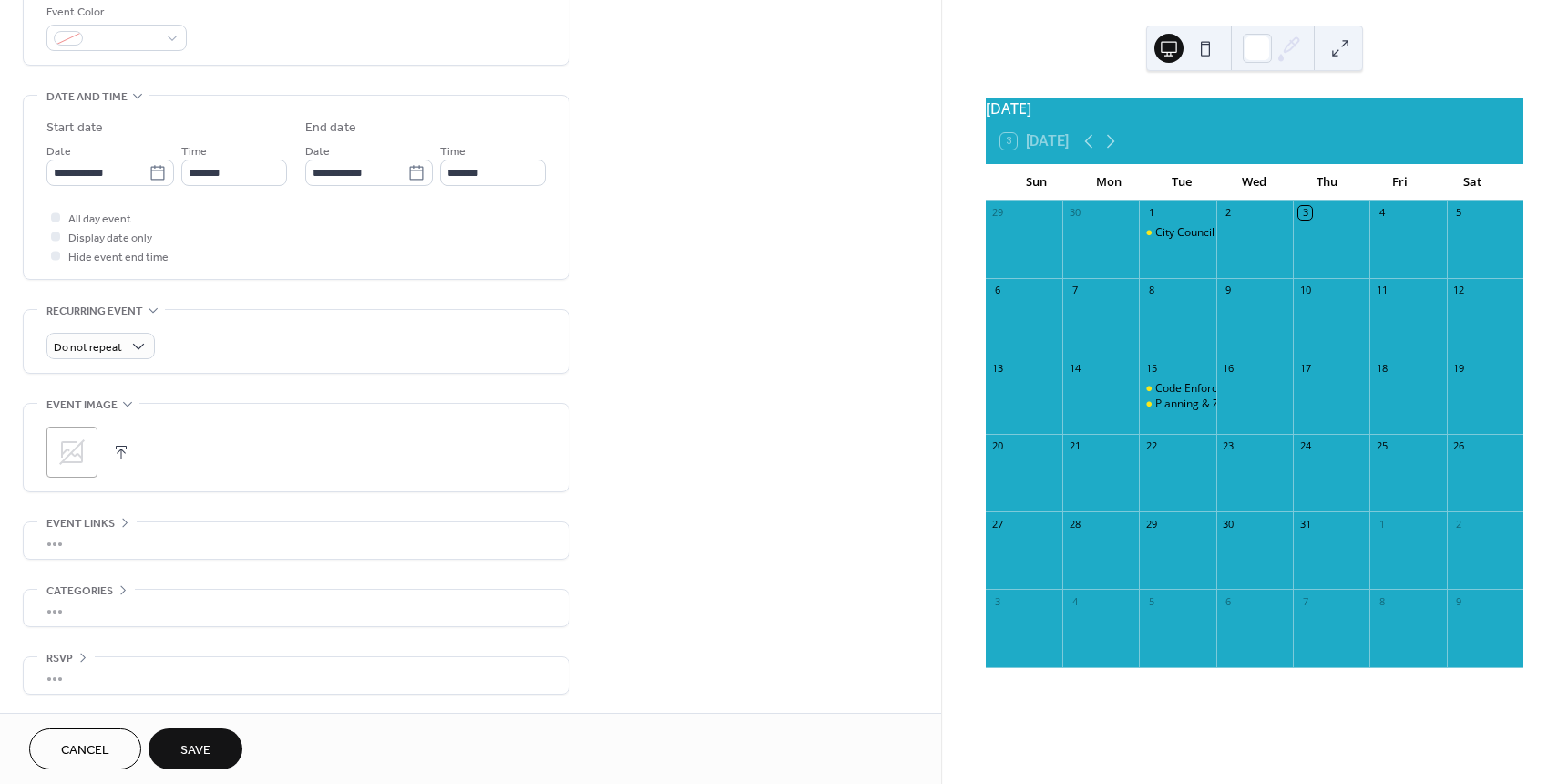 click on "Save" at bounding box center [195, 750] 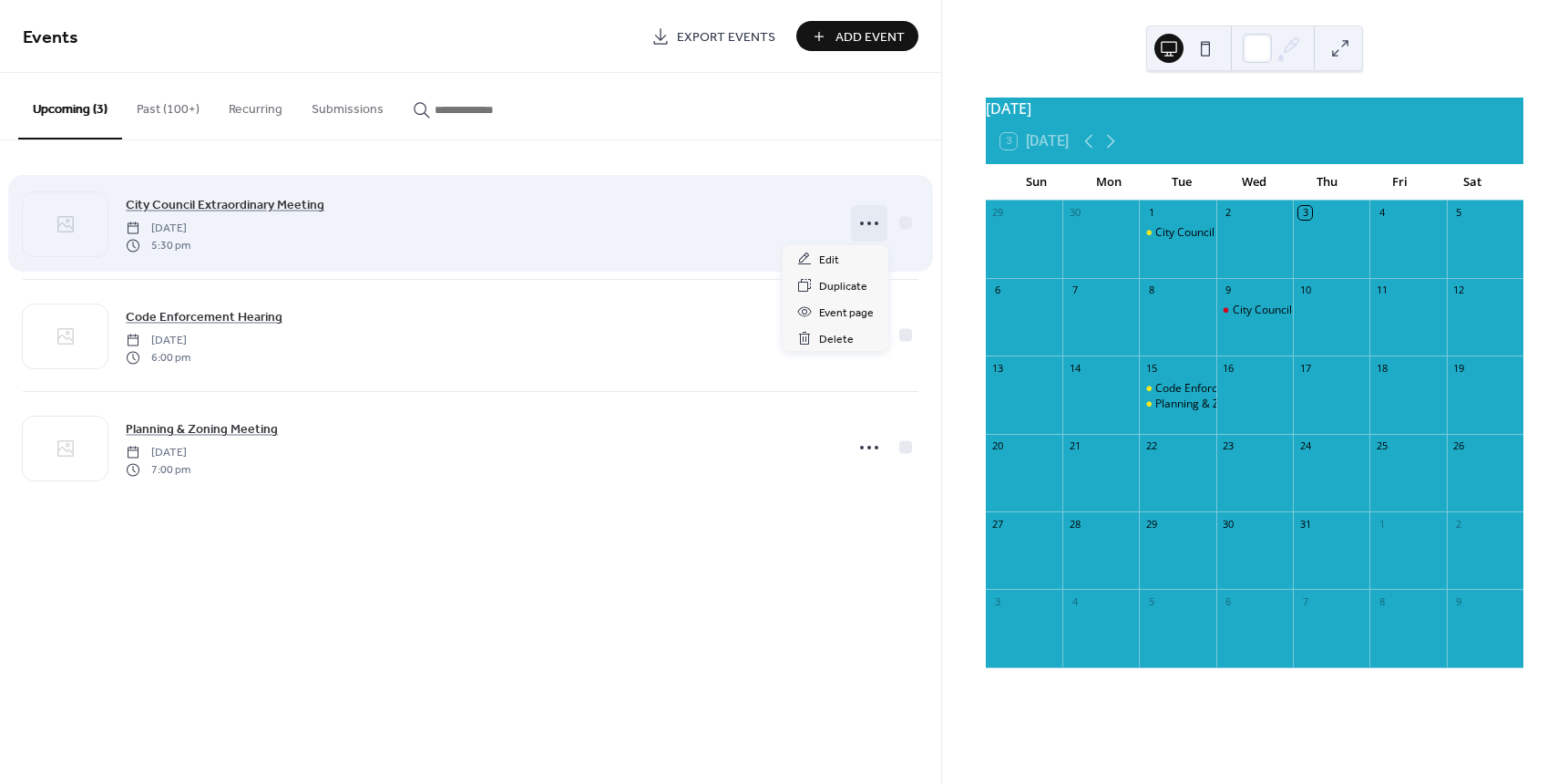 click 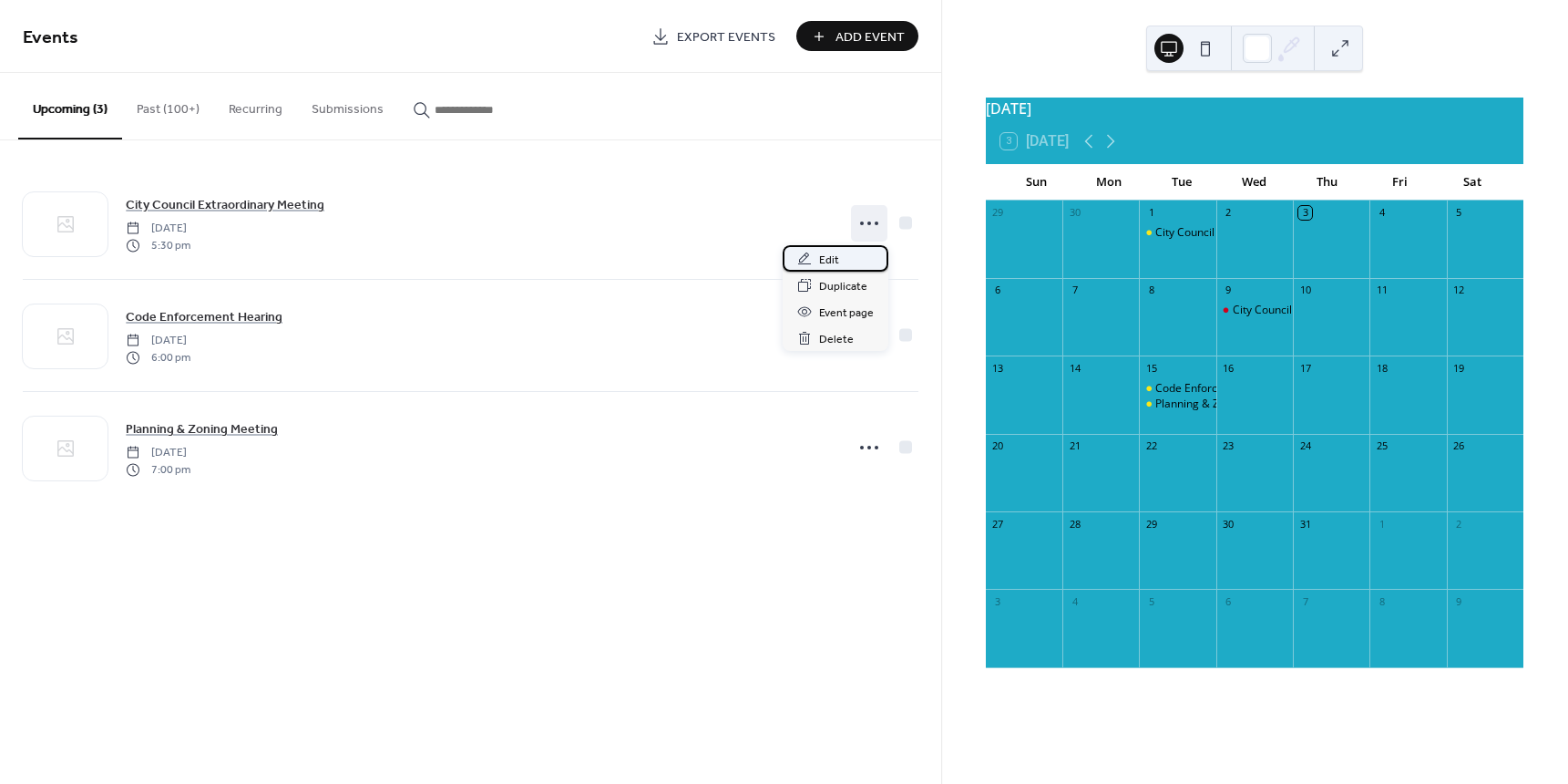 click on "Edit" at bounding box center [829, 260] 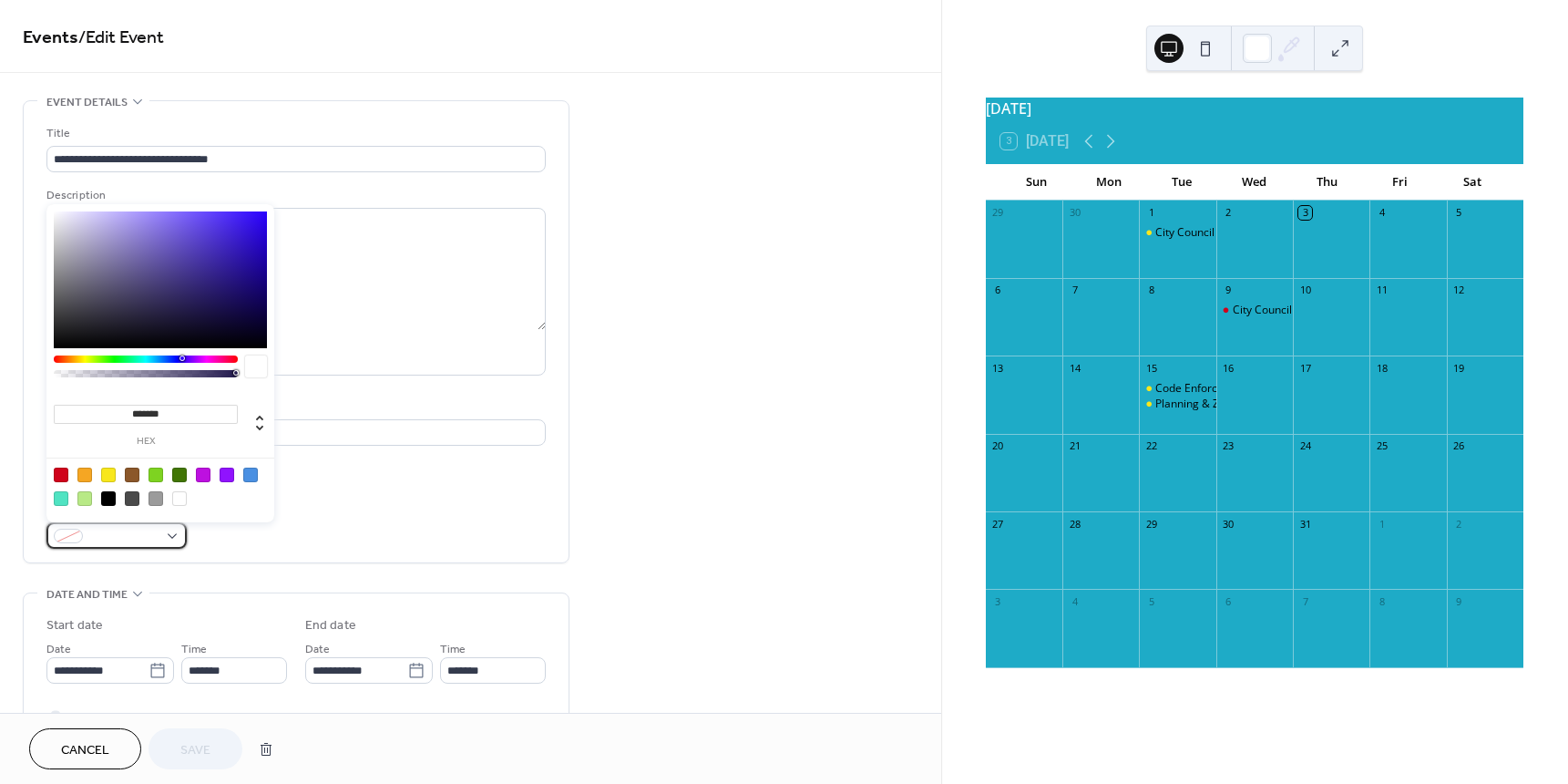click at bounding box center (117, 535) 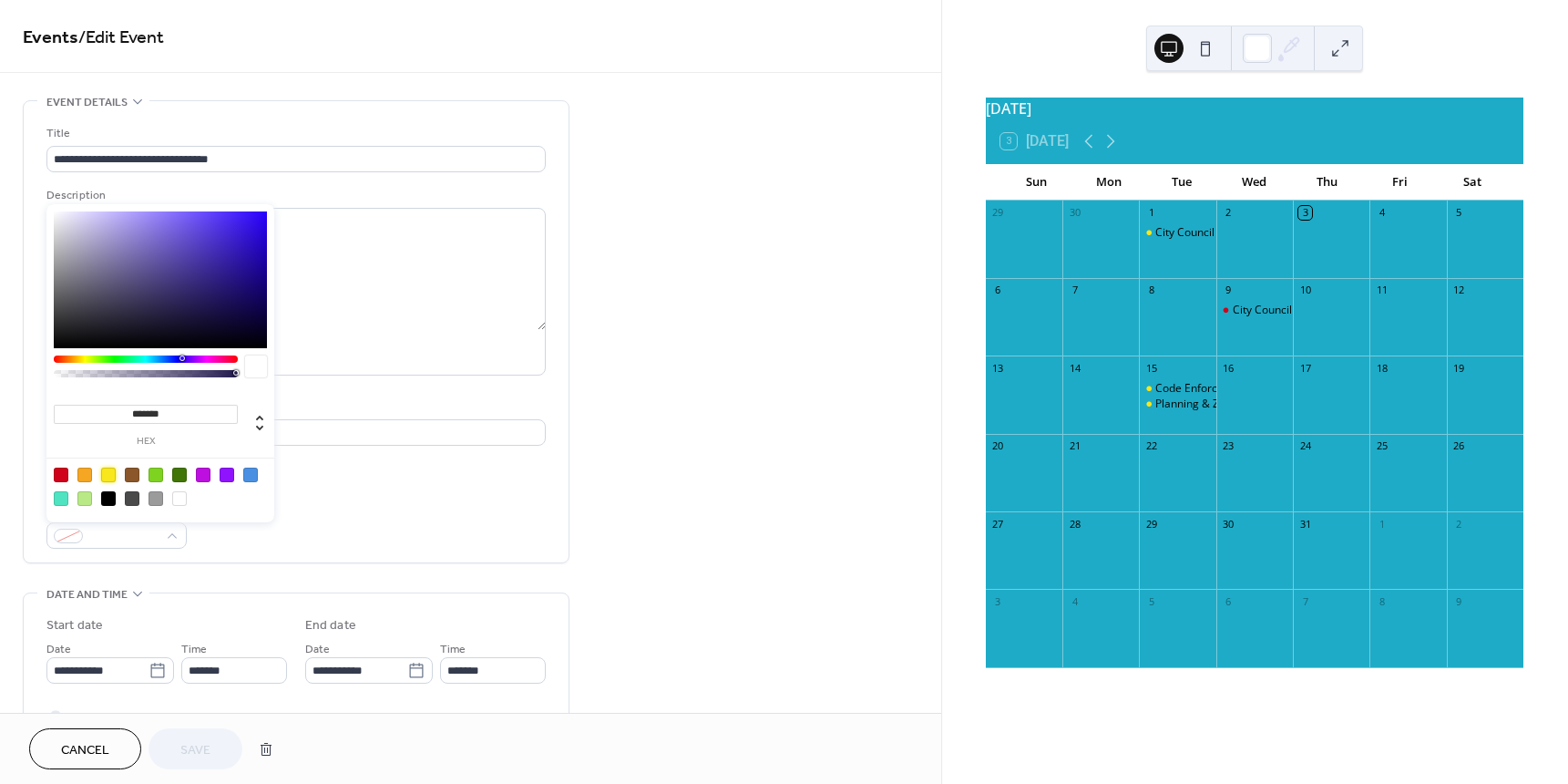 click at bounding box center [108, 475] 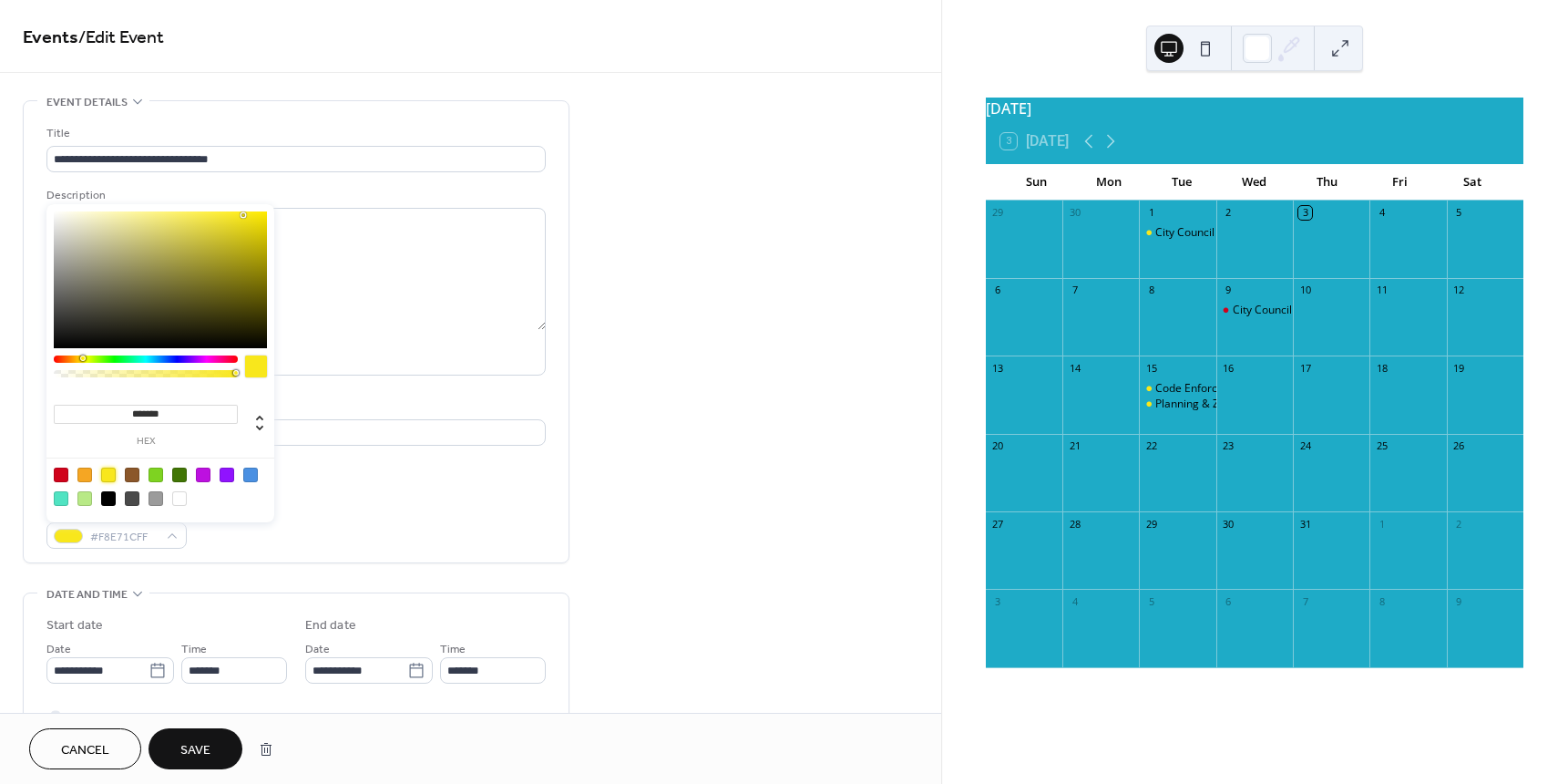 click on "Save" at bounding box center [195, 750] 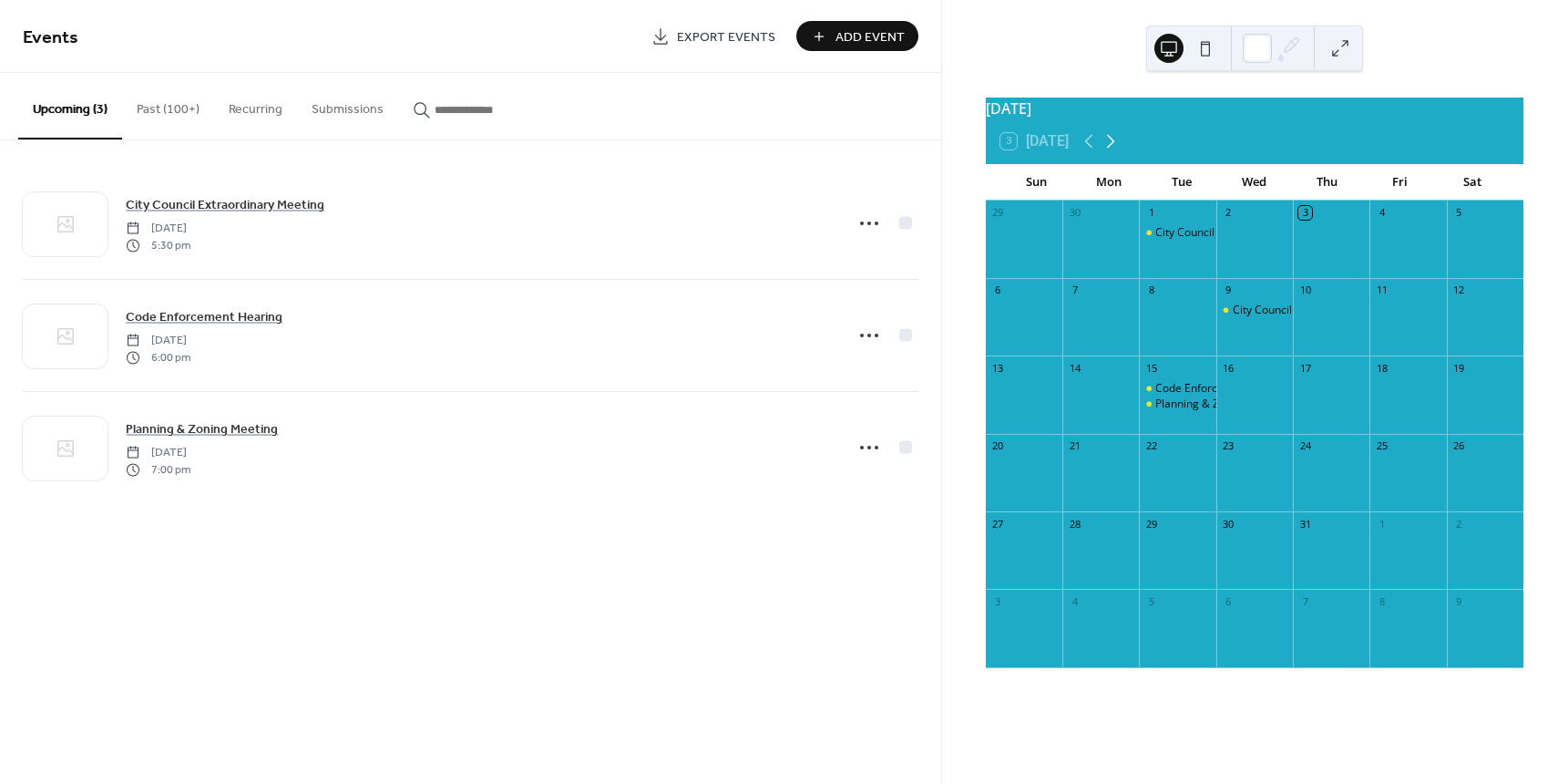 click 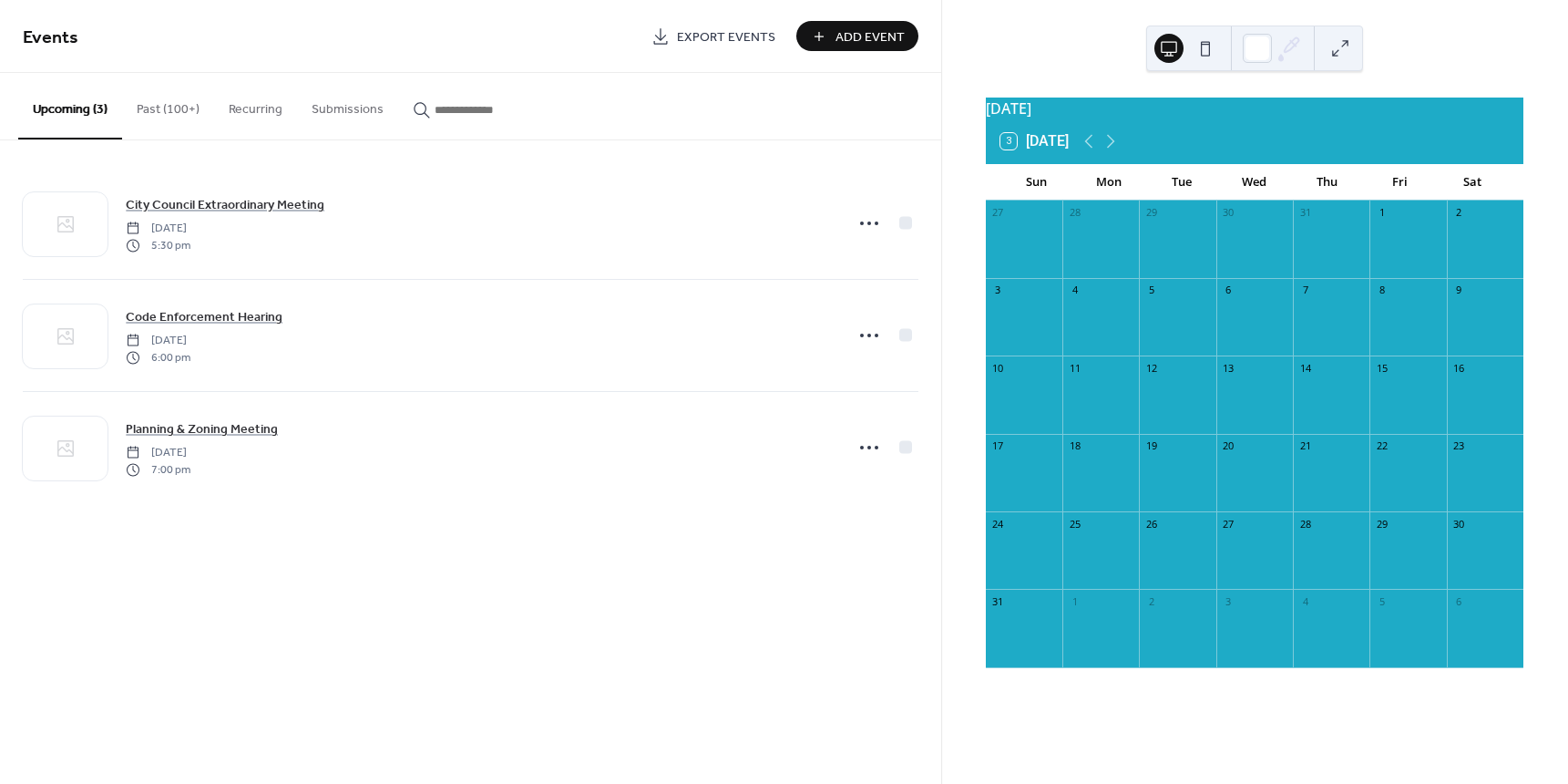 click on "5" at bounding box center (1177, 290) 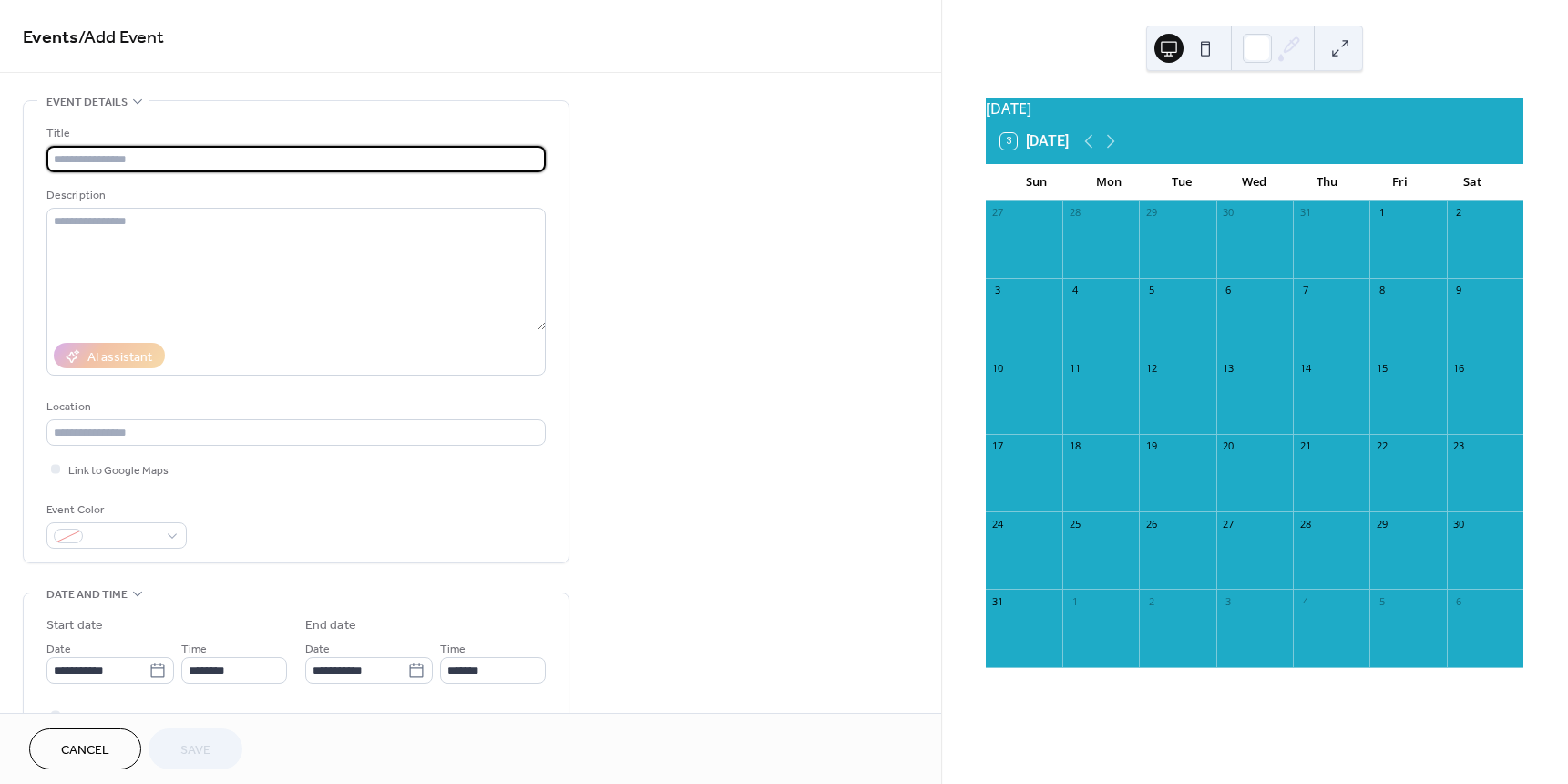 click at bounding box center [296, 159] 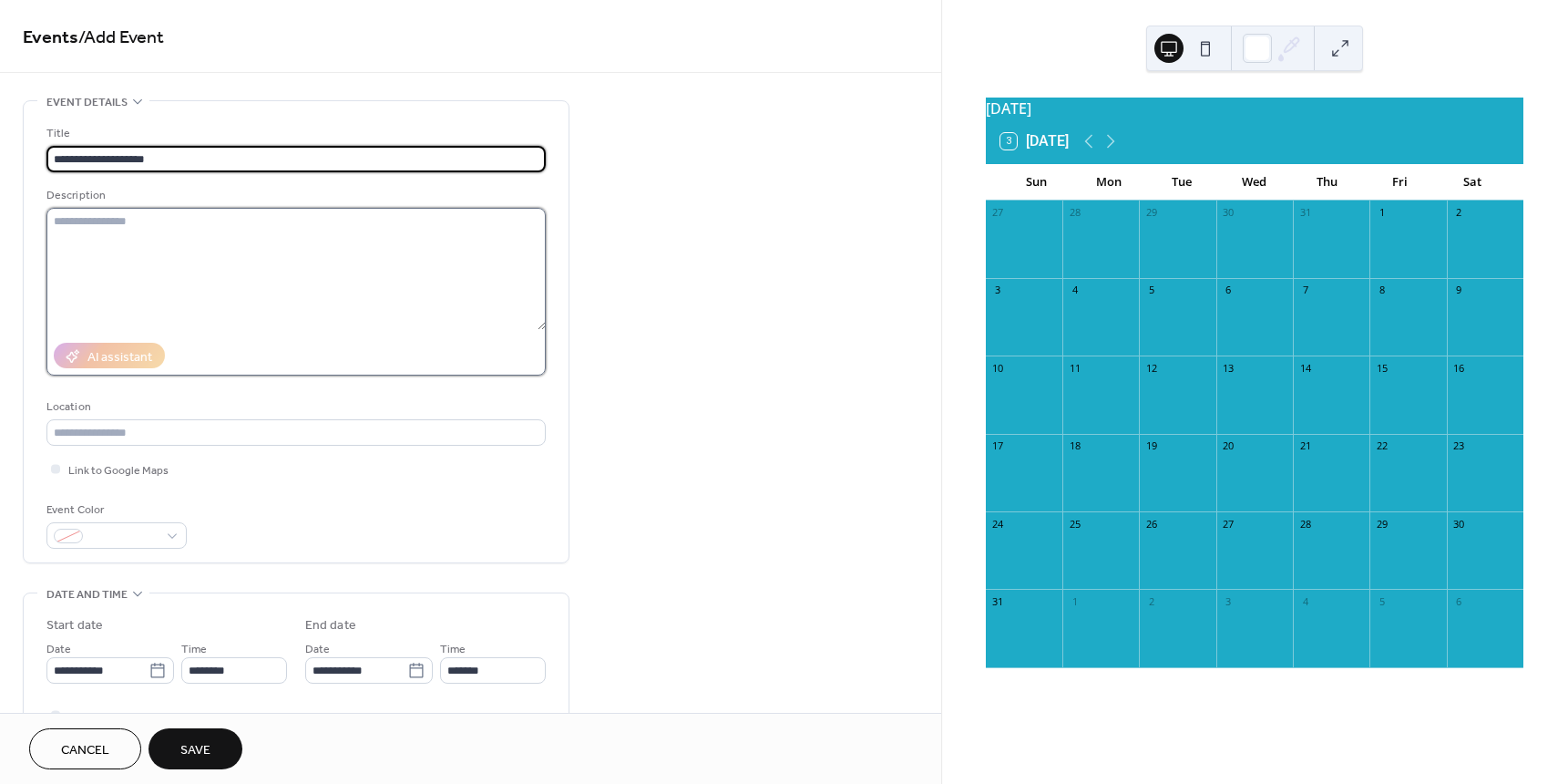 click at bounding box center (296, 269) 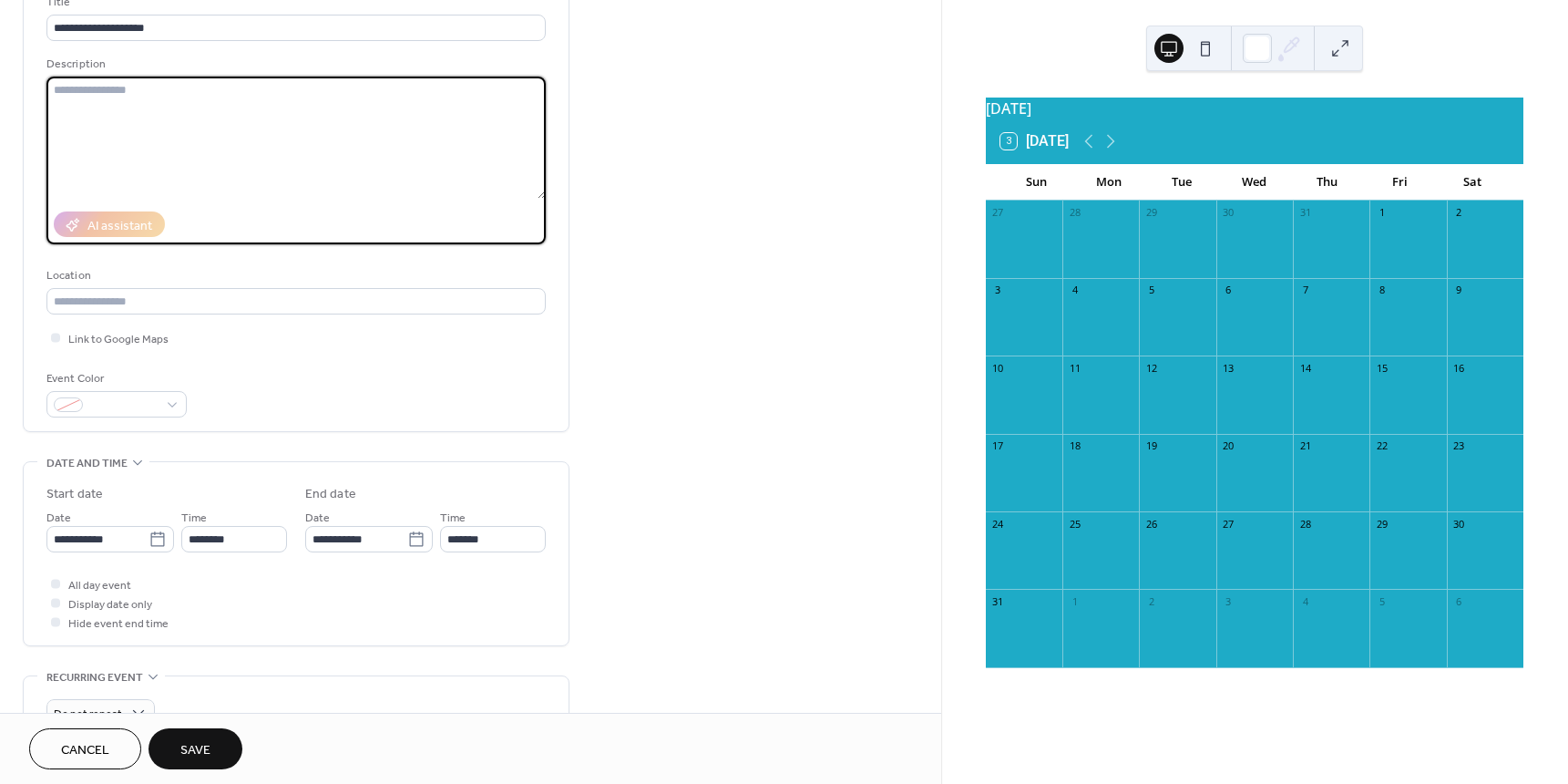 scroll, scrollTop: 182, scrollLeft: 0, axis: vertical 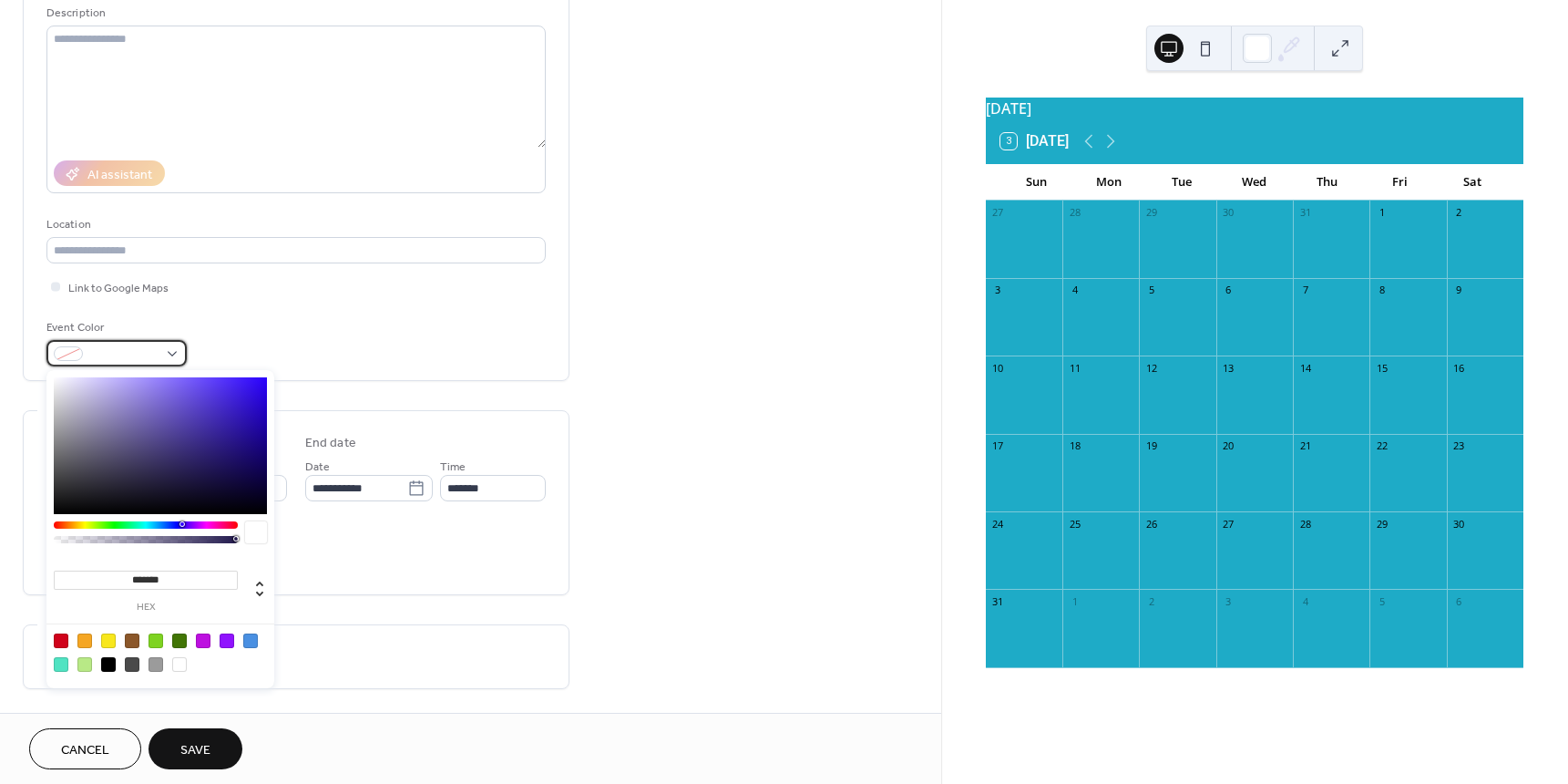 click at bounding box center [124, 355] 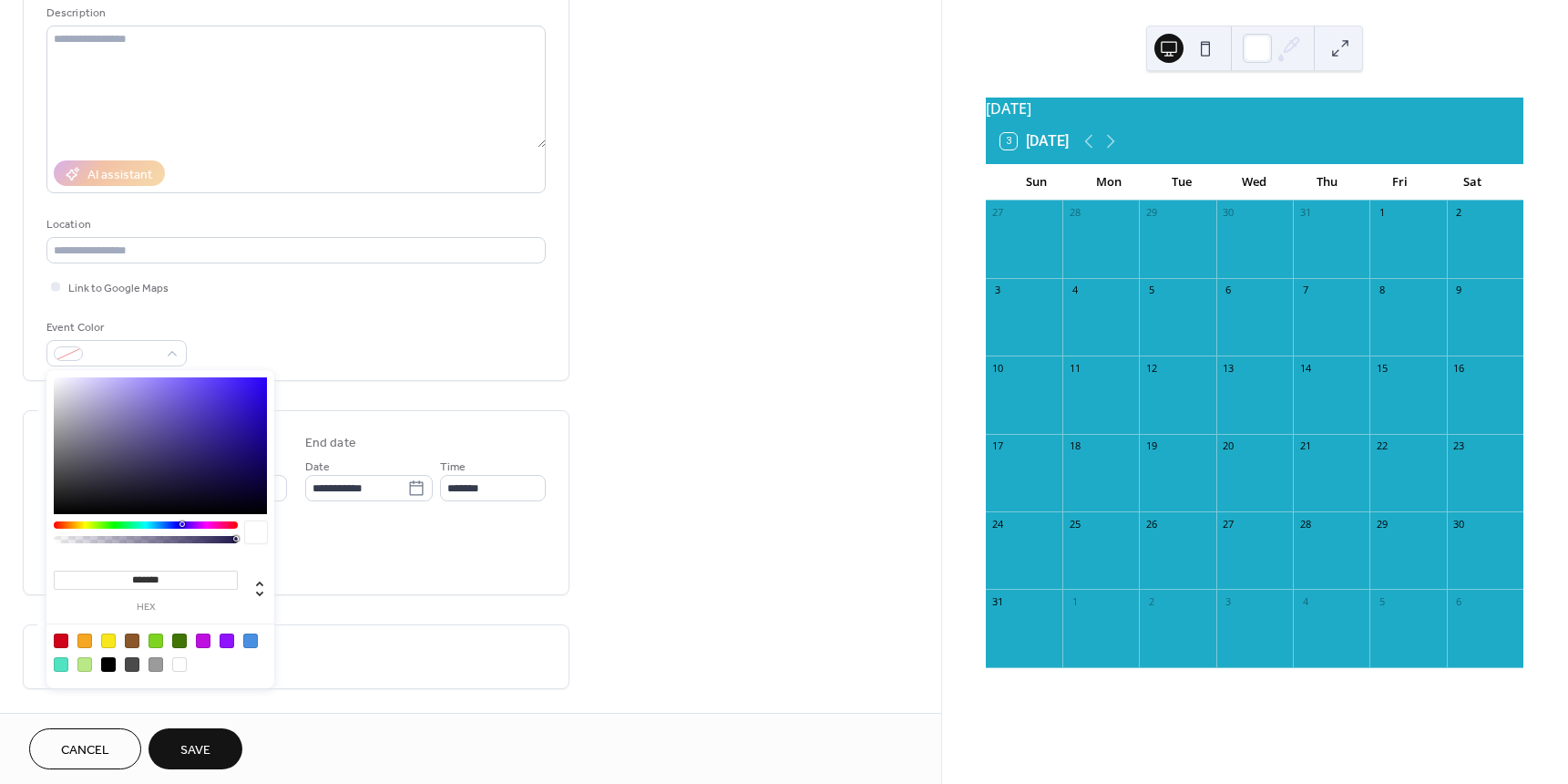 click at bounding box center [108, 641] 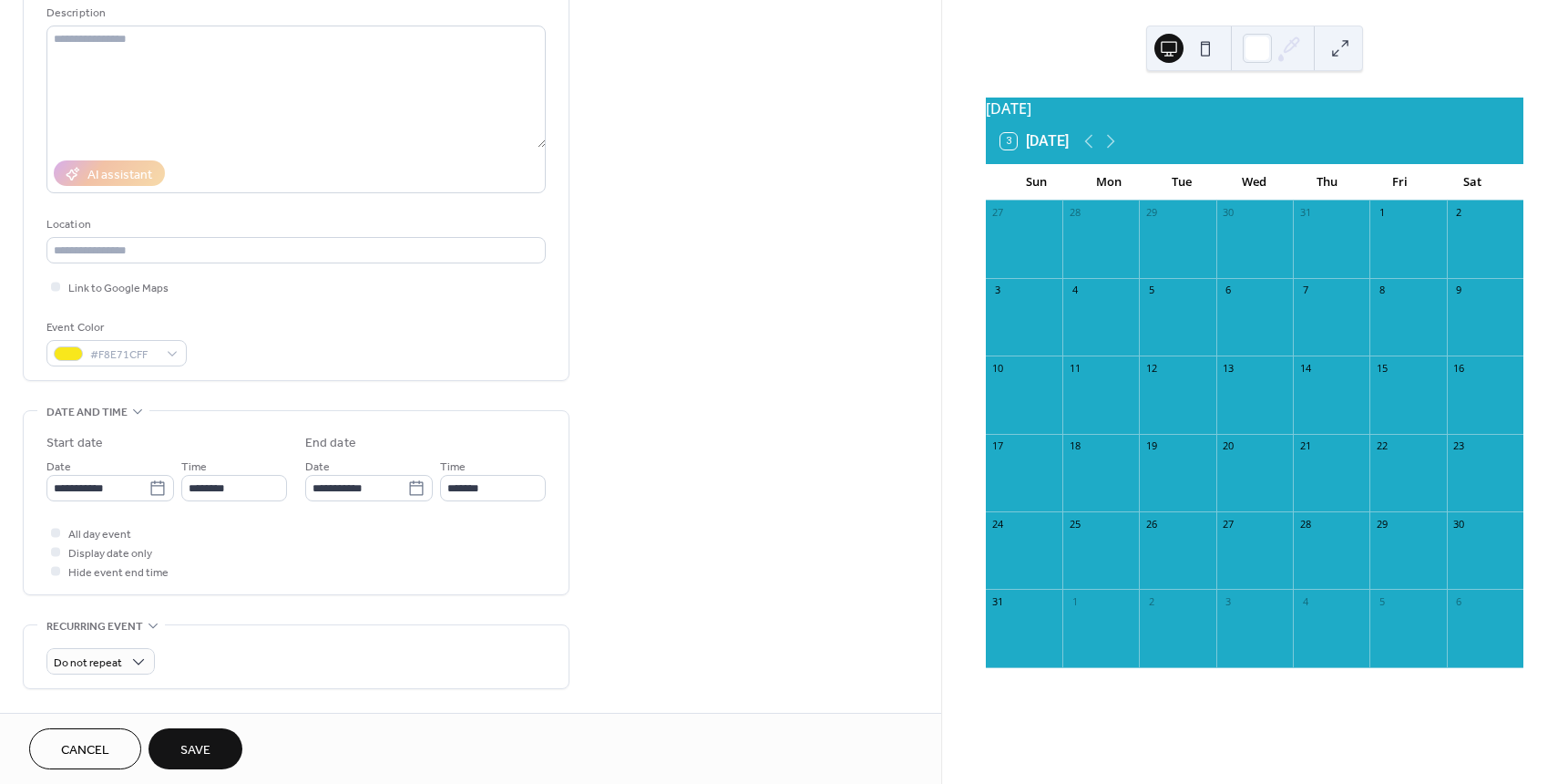click on "**********" at bounding box center (296, 507) 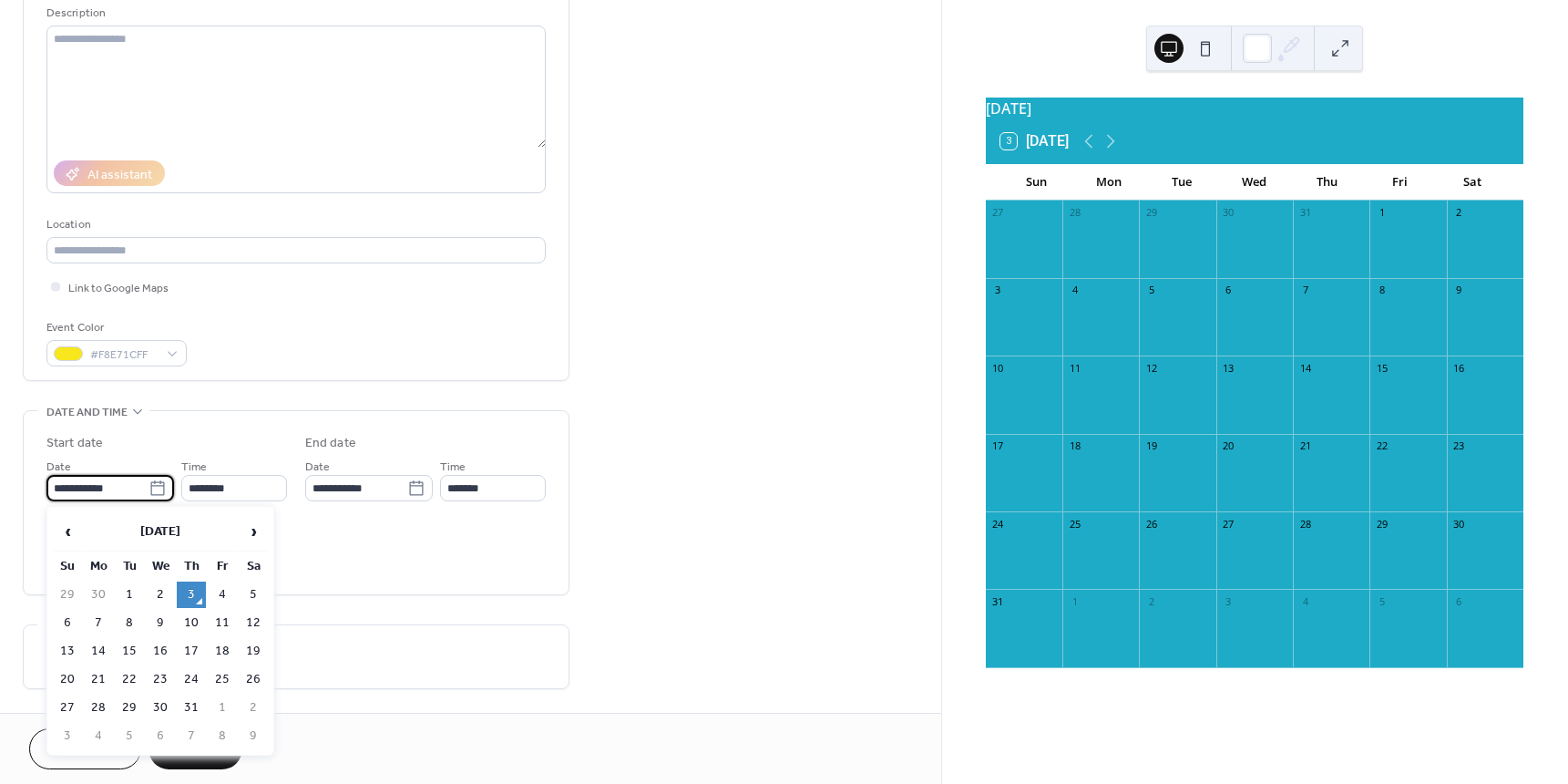 click on "**********" at bounding box center [97, 488] 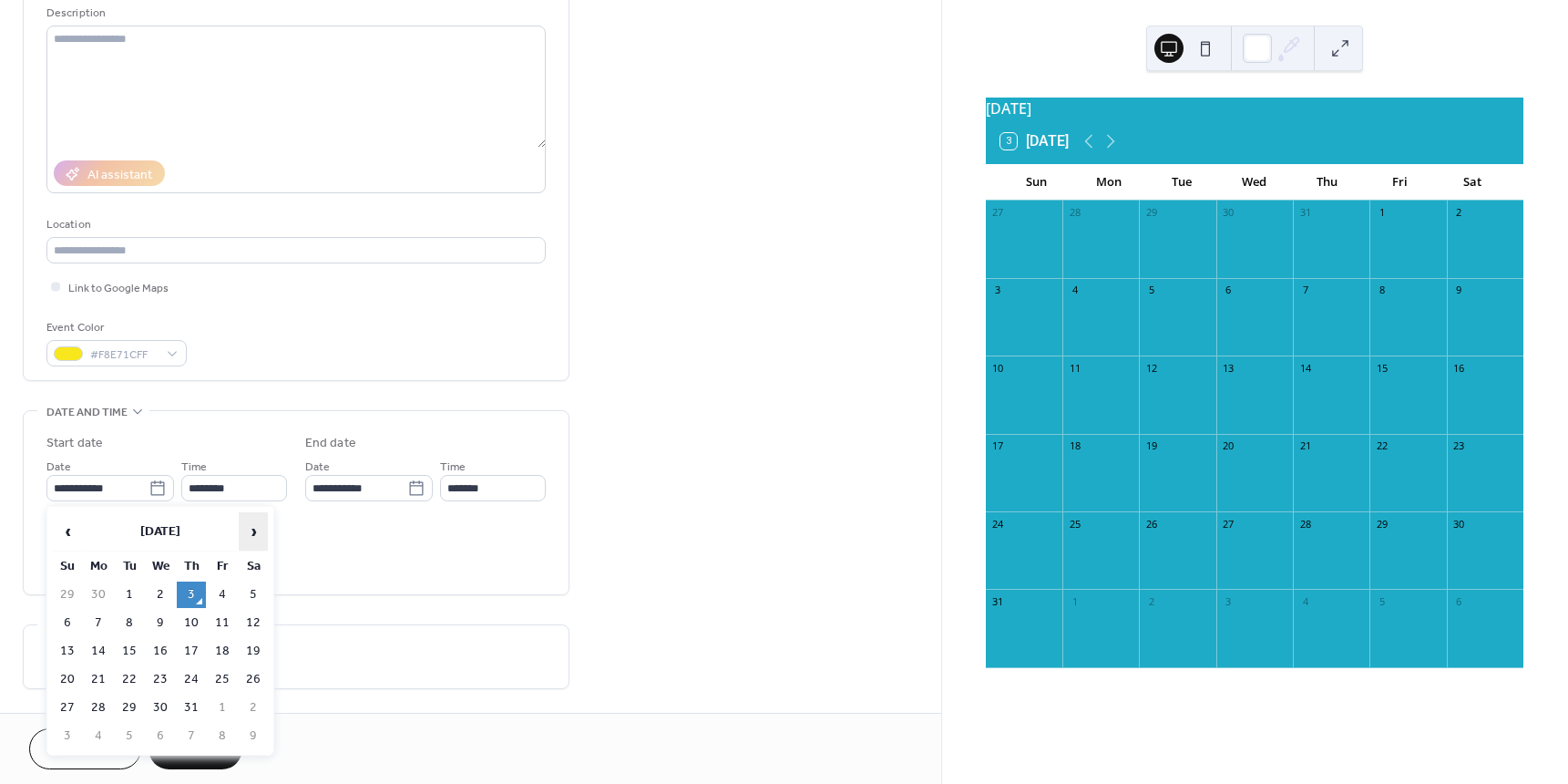 click on "›" at bounding box center (253, 531) 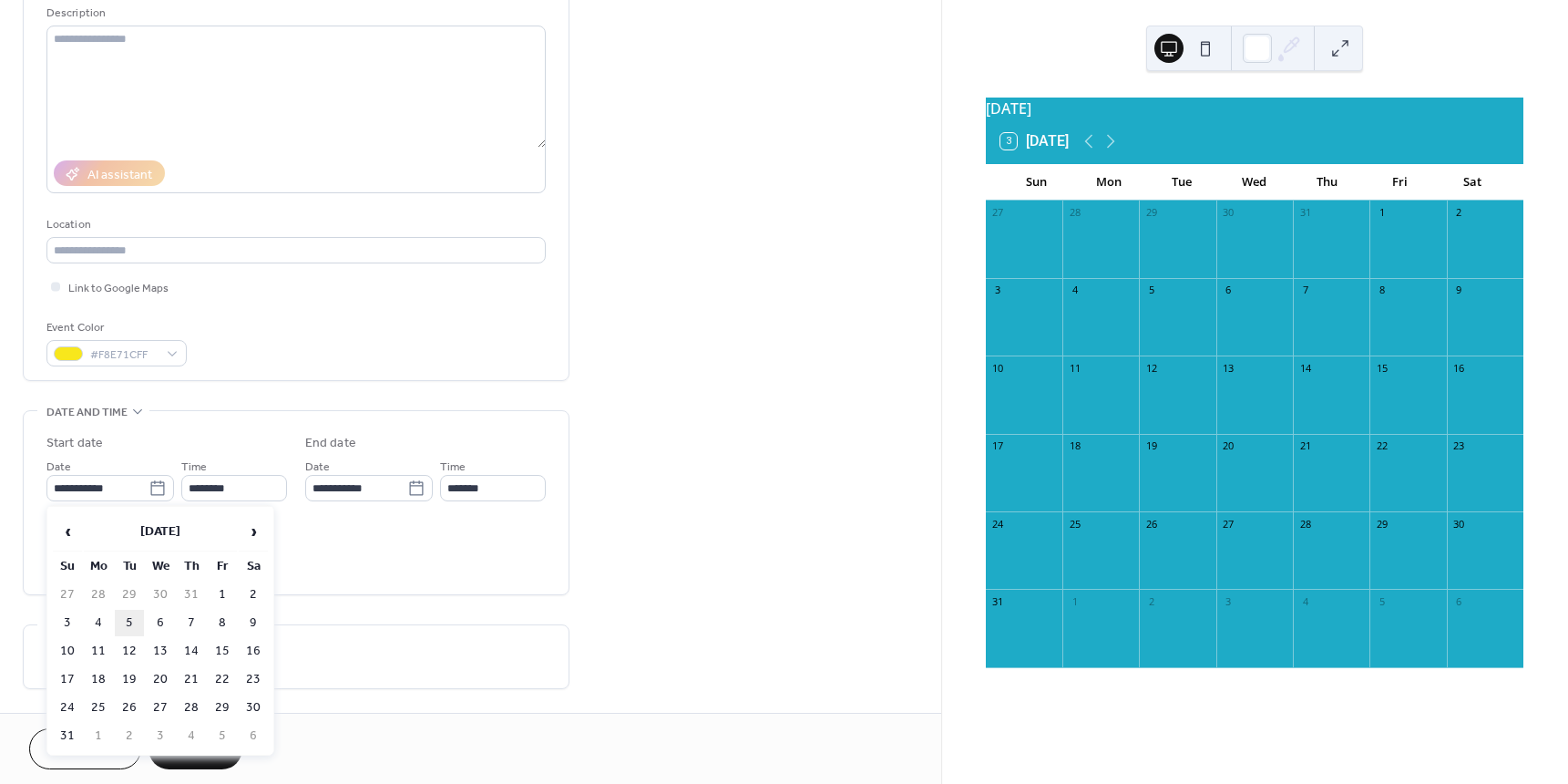 click on "5" at bounding box center [129, 623] 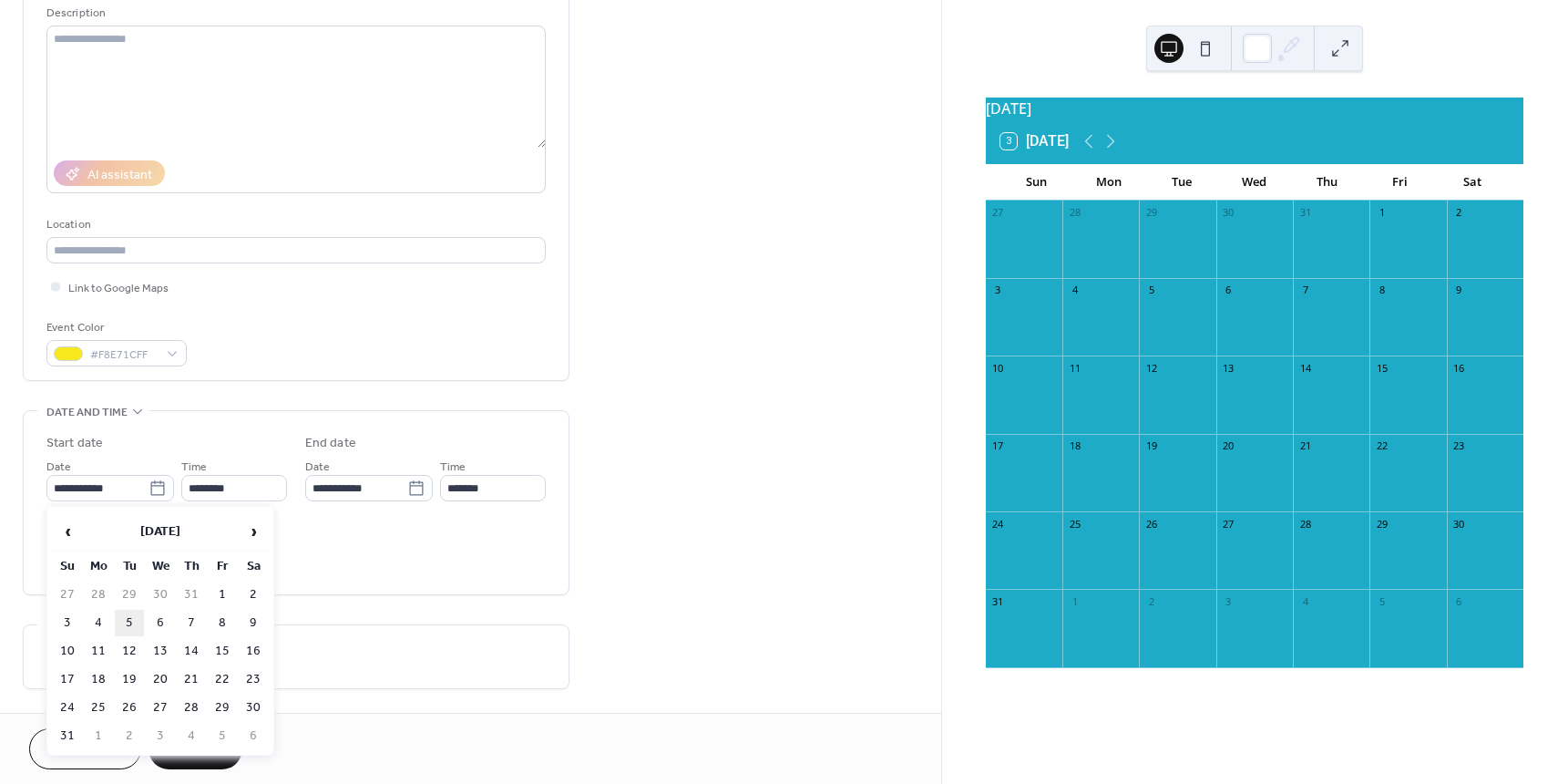 type on "**********" 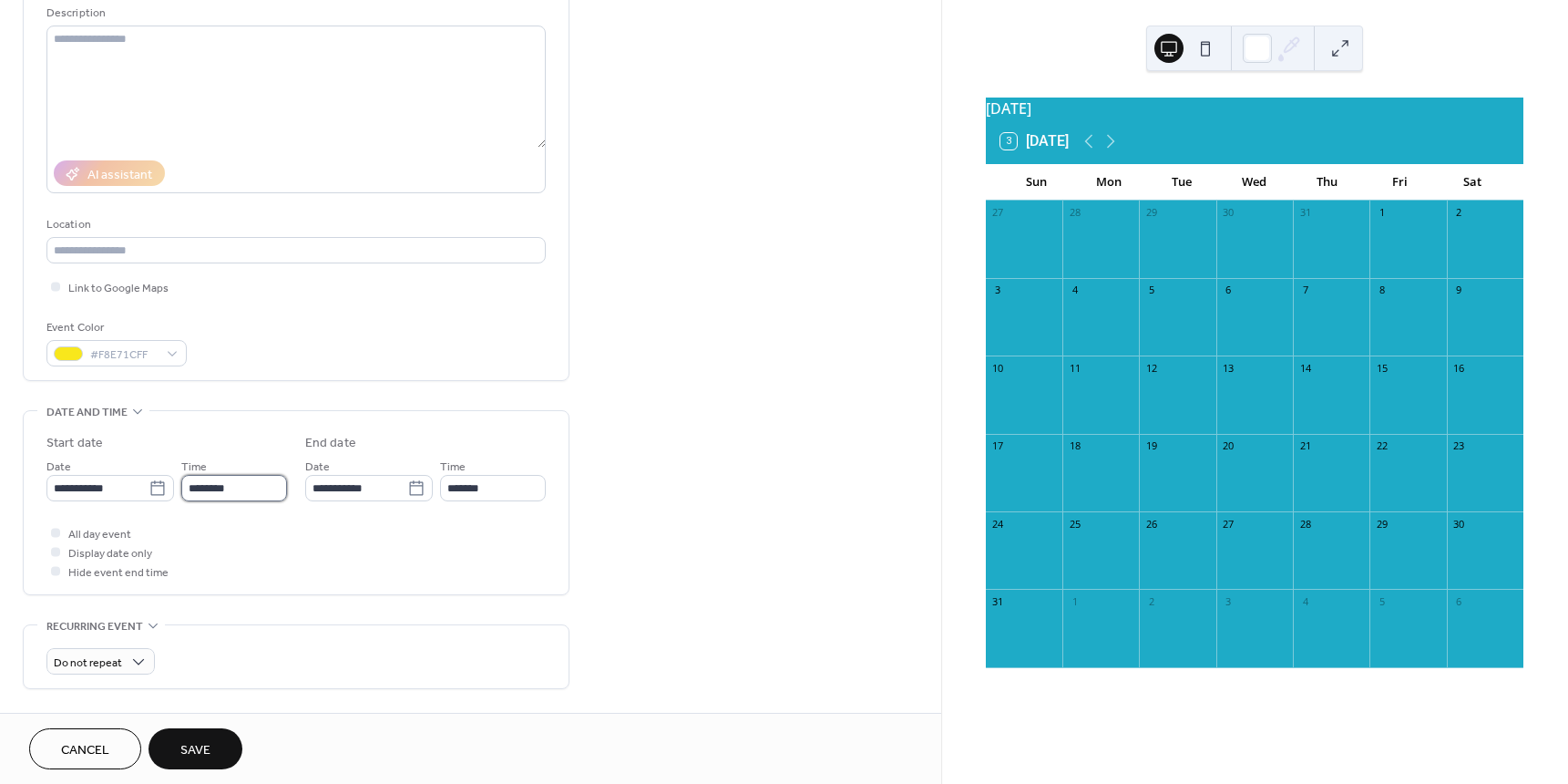 click on "********" at bounding box center [234, 488] 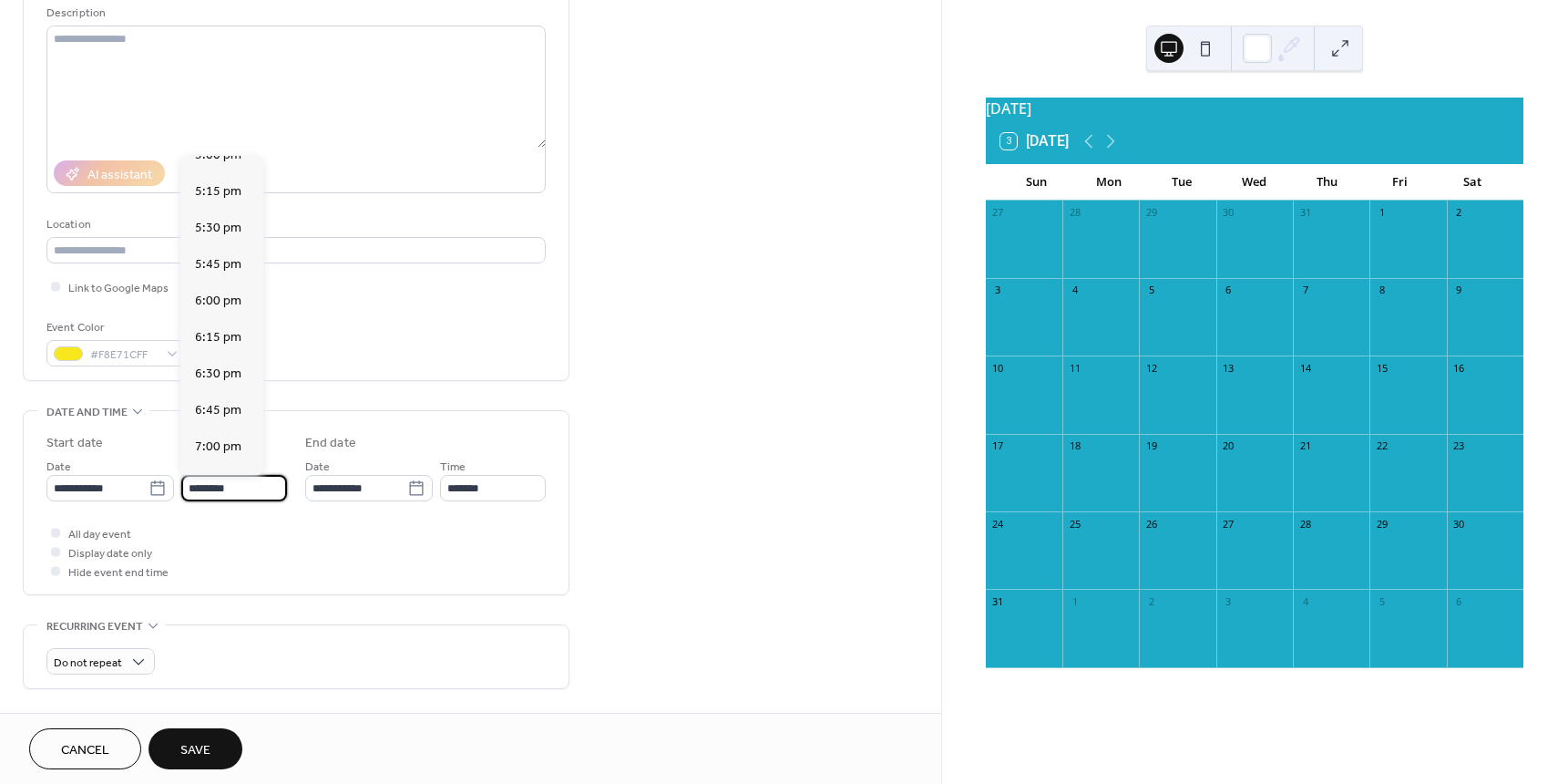 scroll, scrollTop: 2615, scrollLeft: 0, axis: vertical 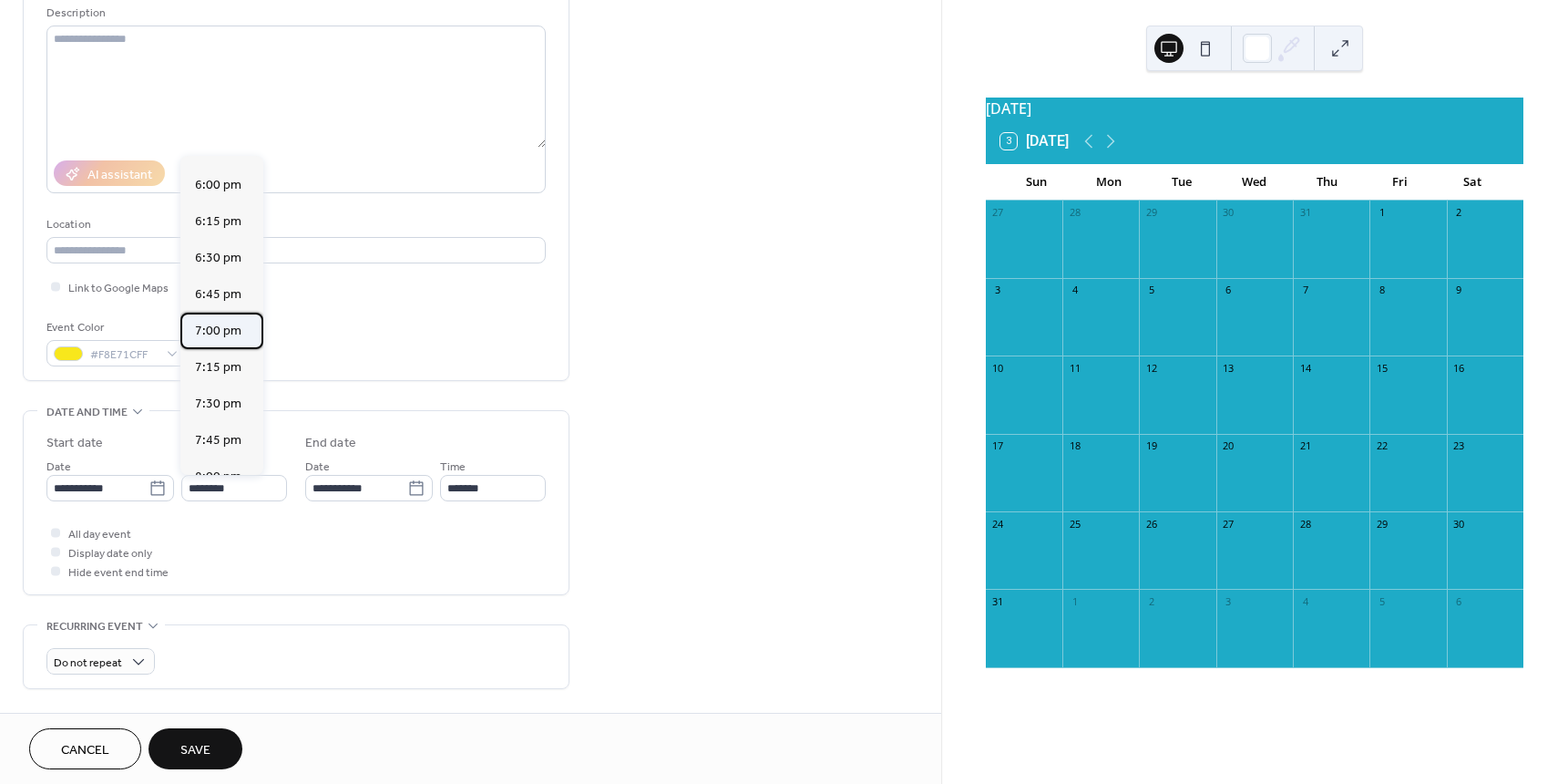 click on "7:00 pm" at bounding box center (218, 331) 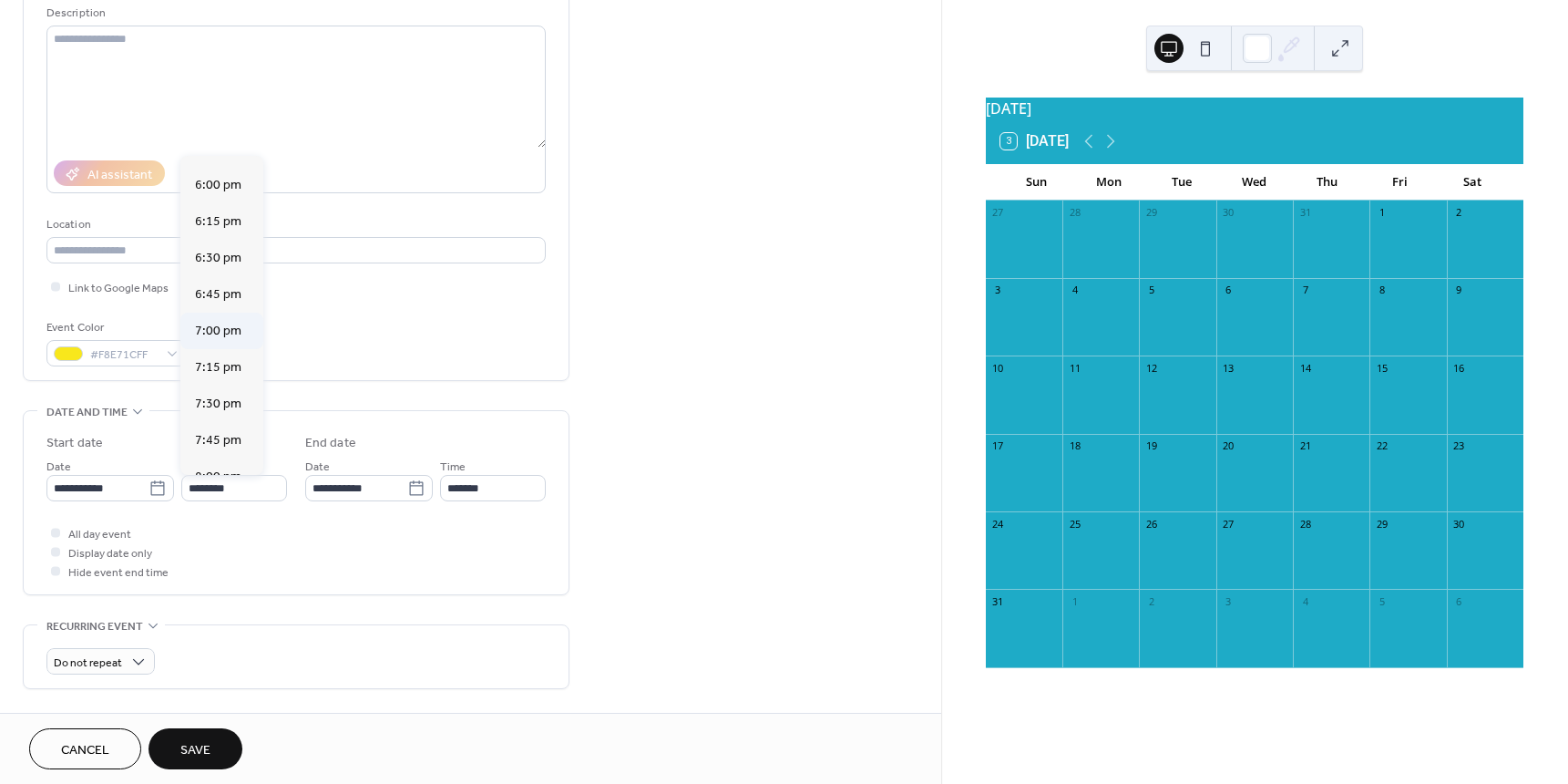 type on "*******" 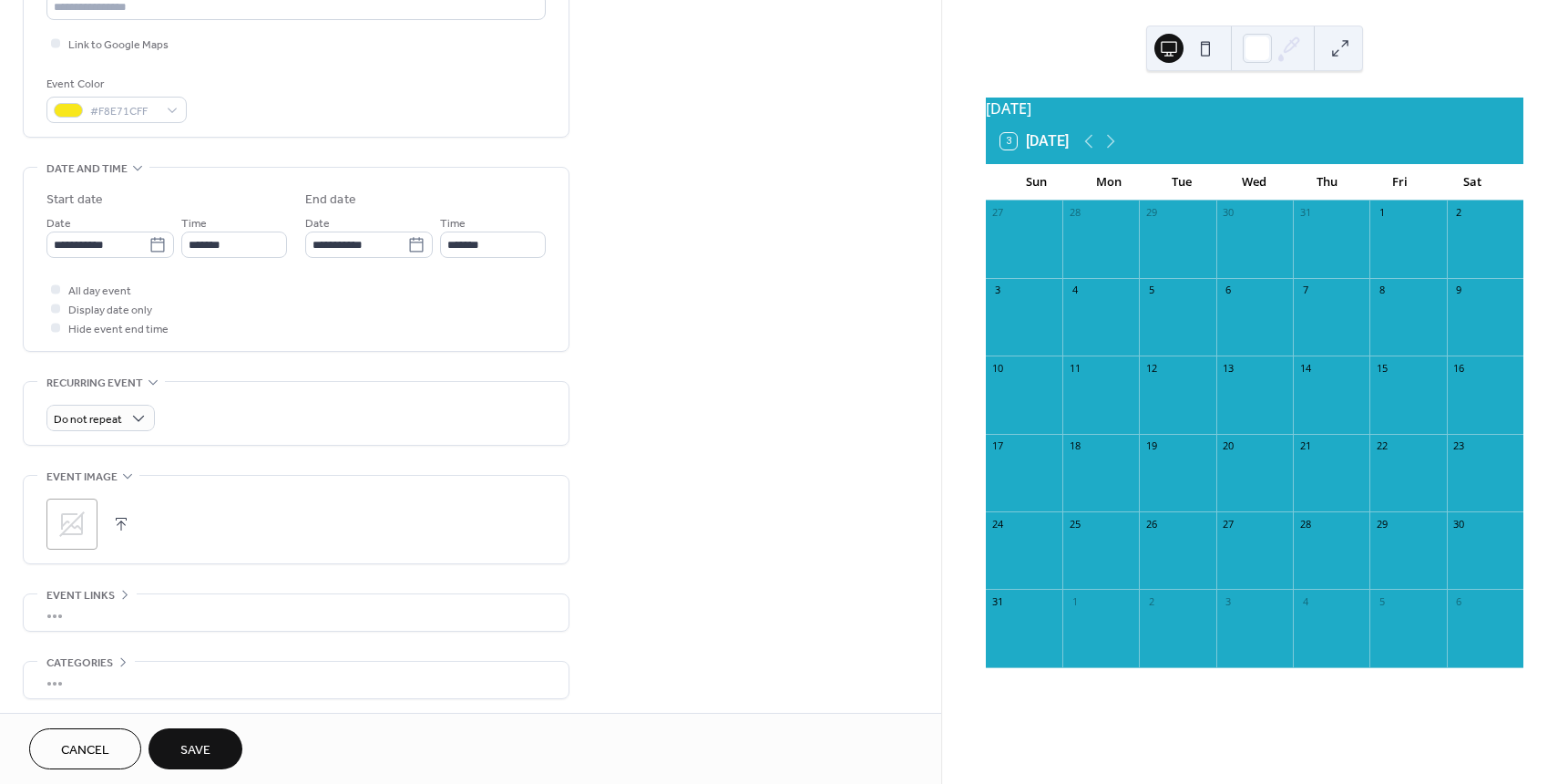 scroll, scrollTop: 456, scrollLeft: 0, axis: vertical 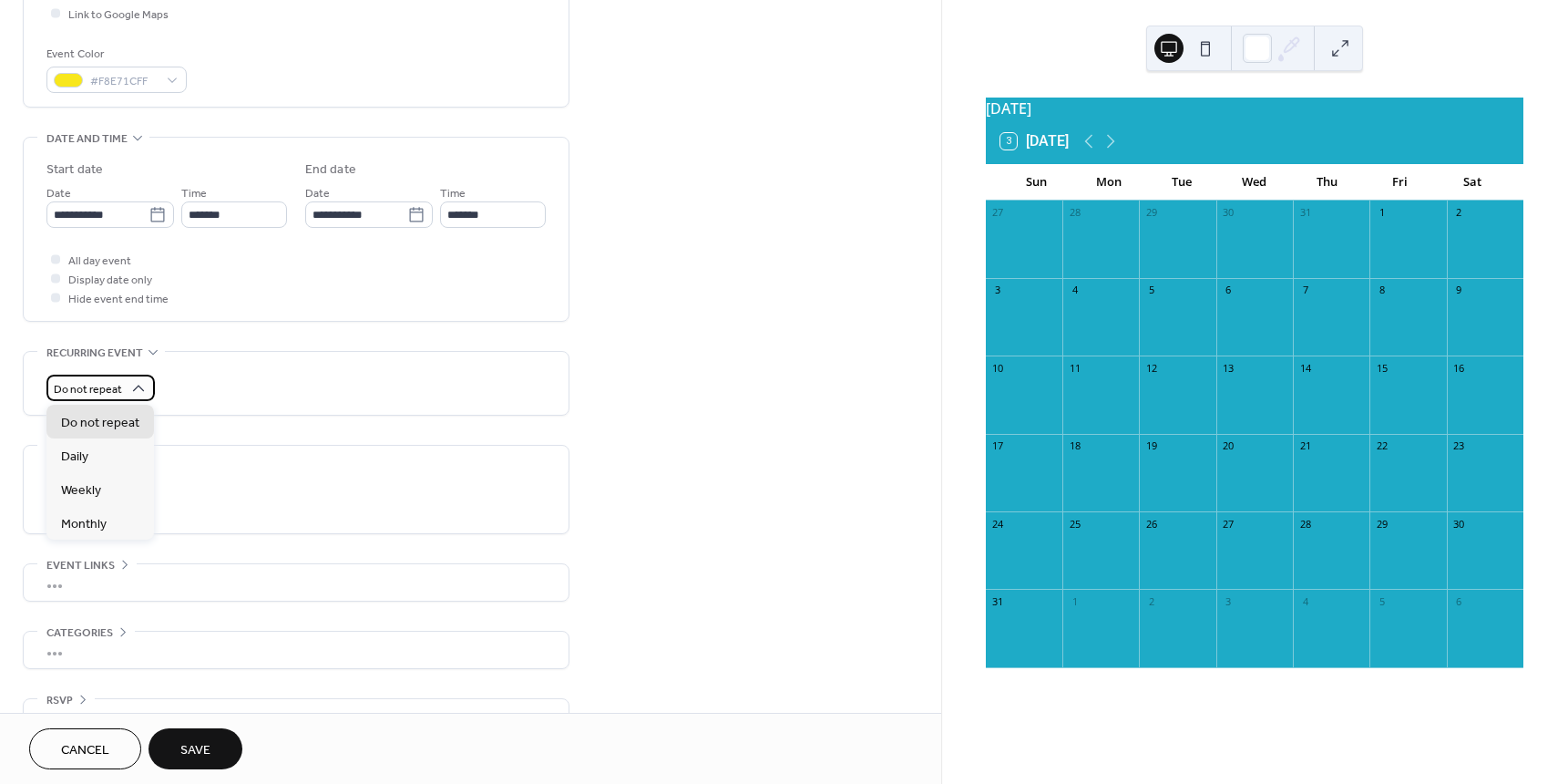 click 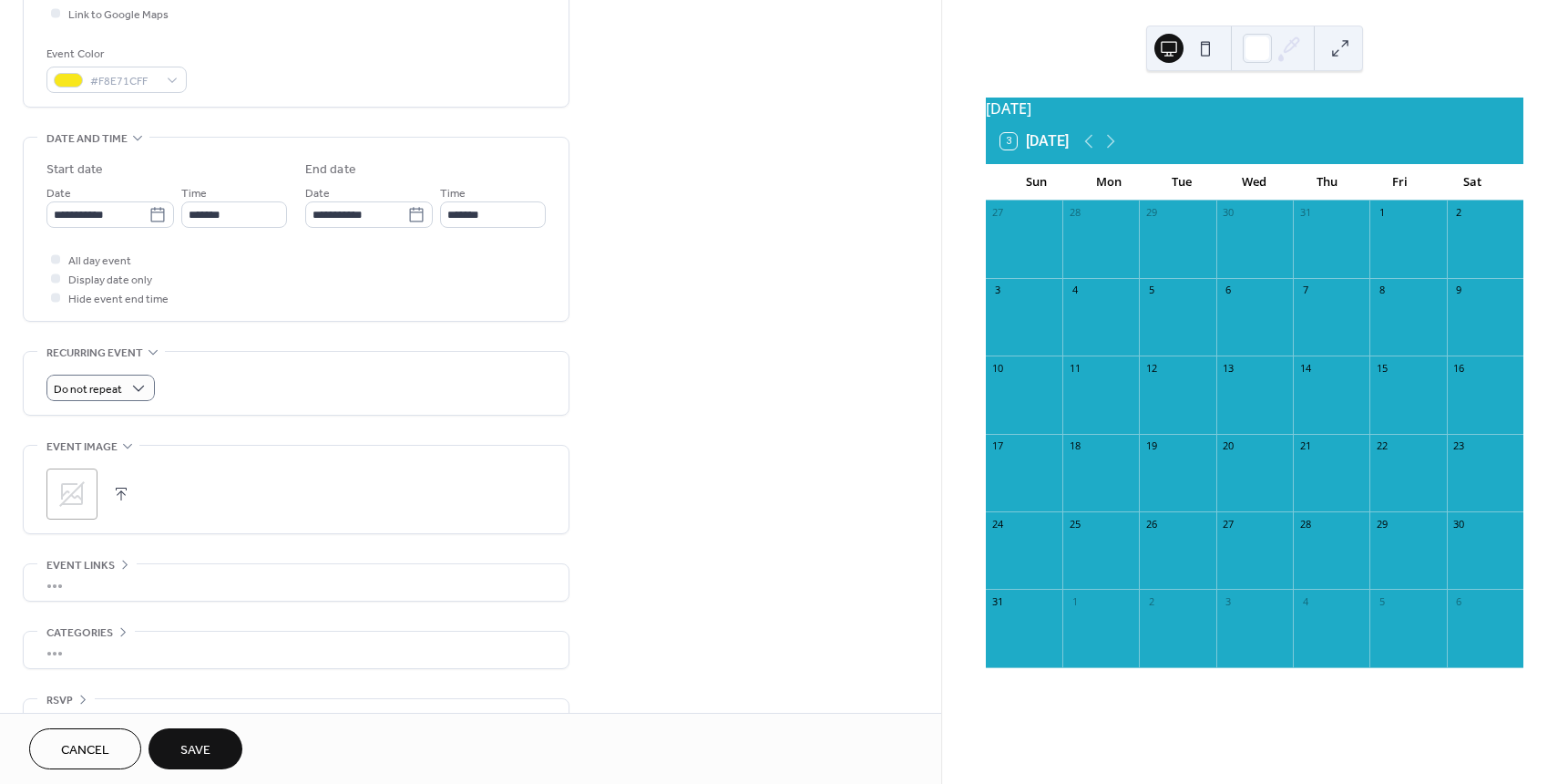 click on "Do not repeat" at bounding box center (296, 387) 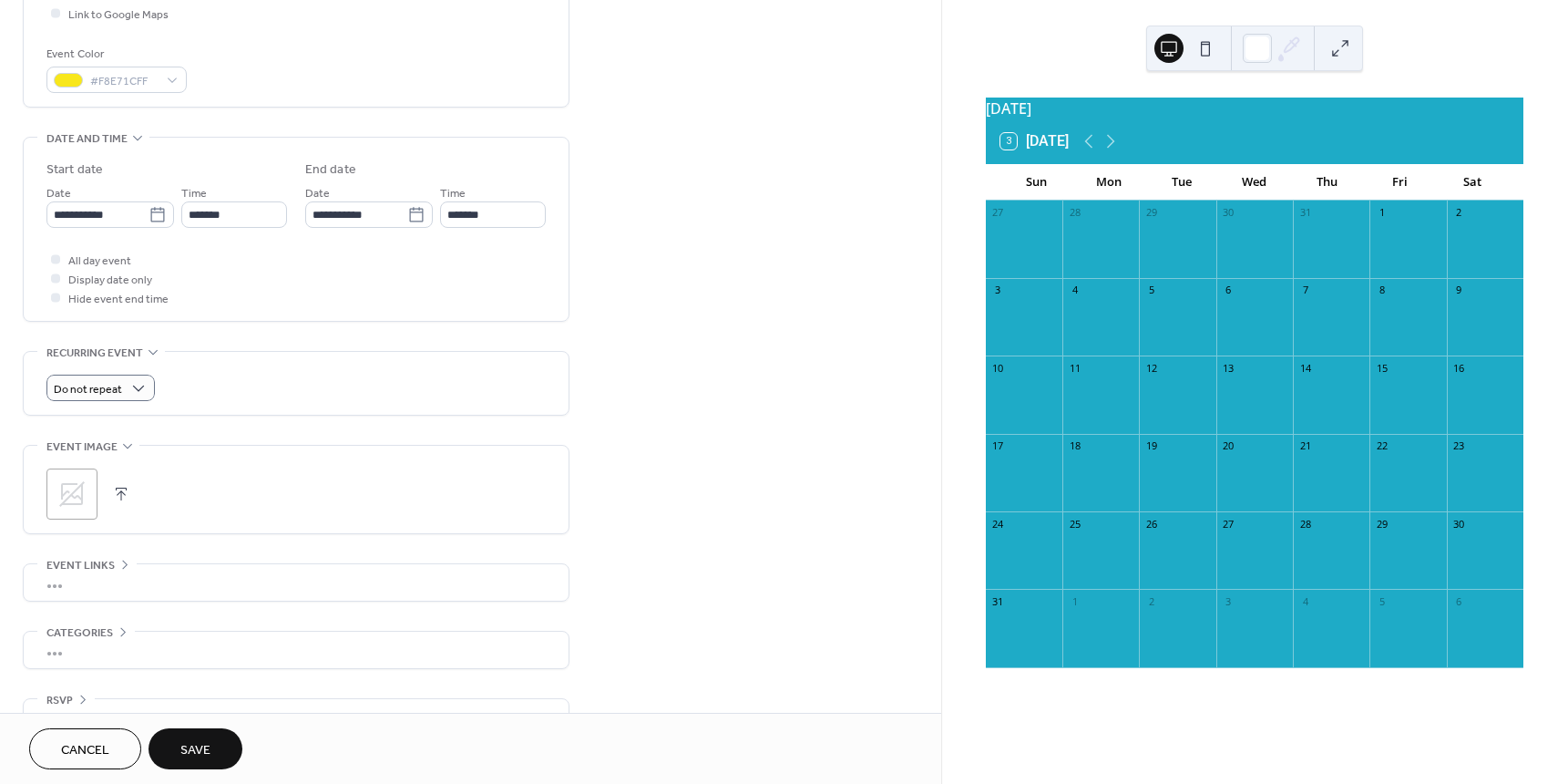 click on "•••" at bounding box center [296, 583] 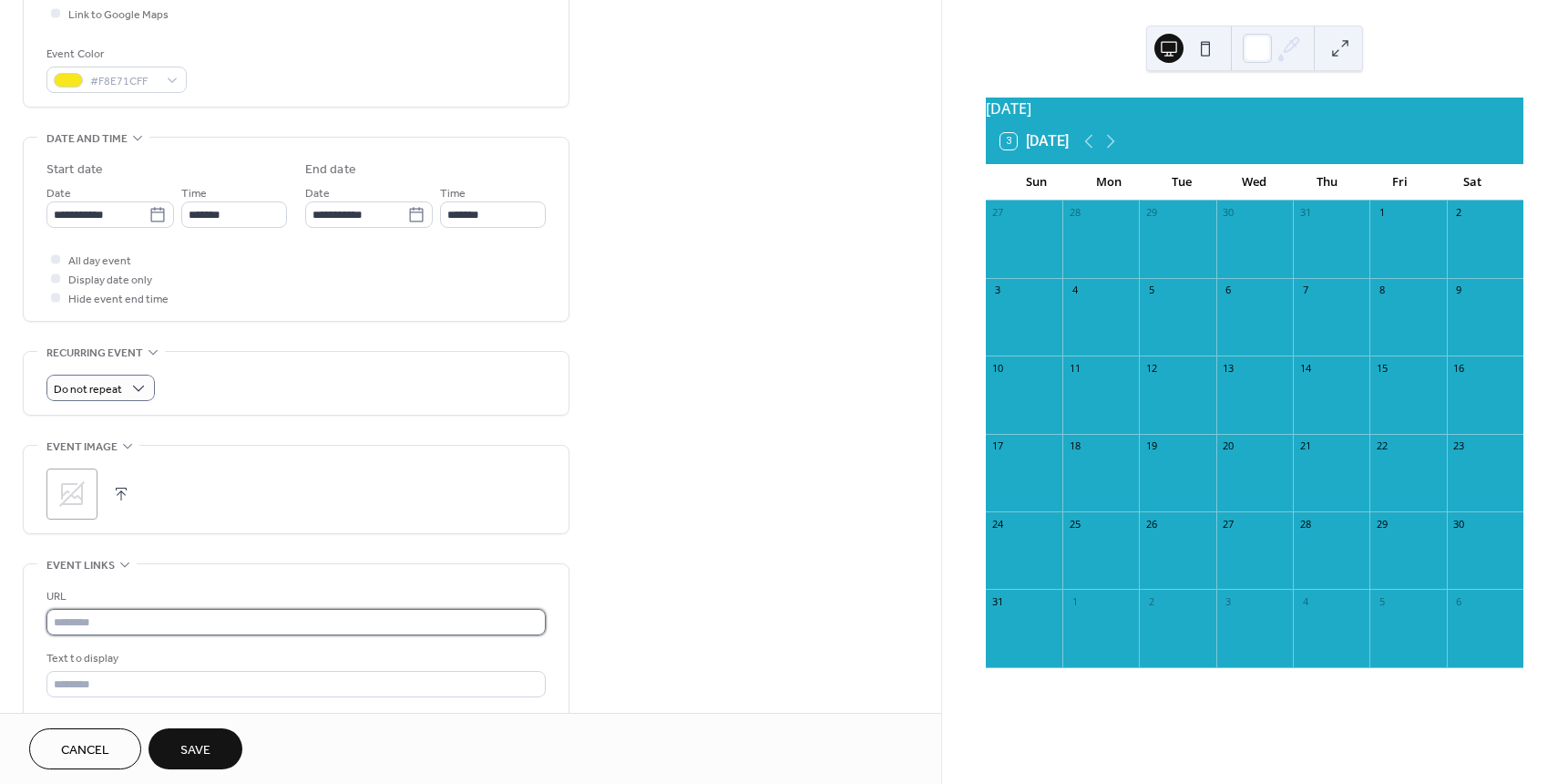 click at bounding box center [296, 622] 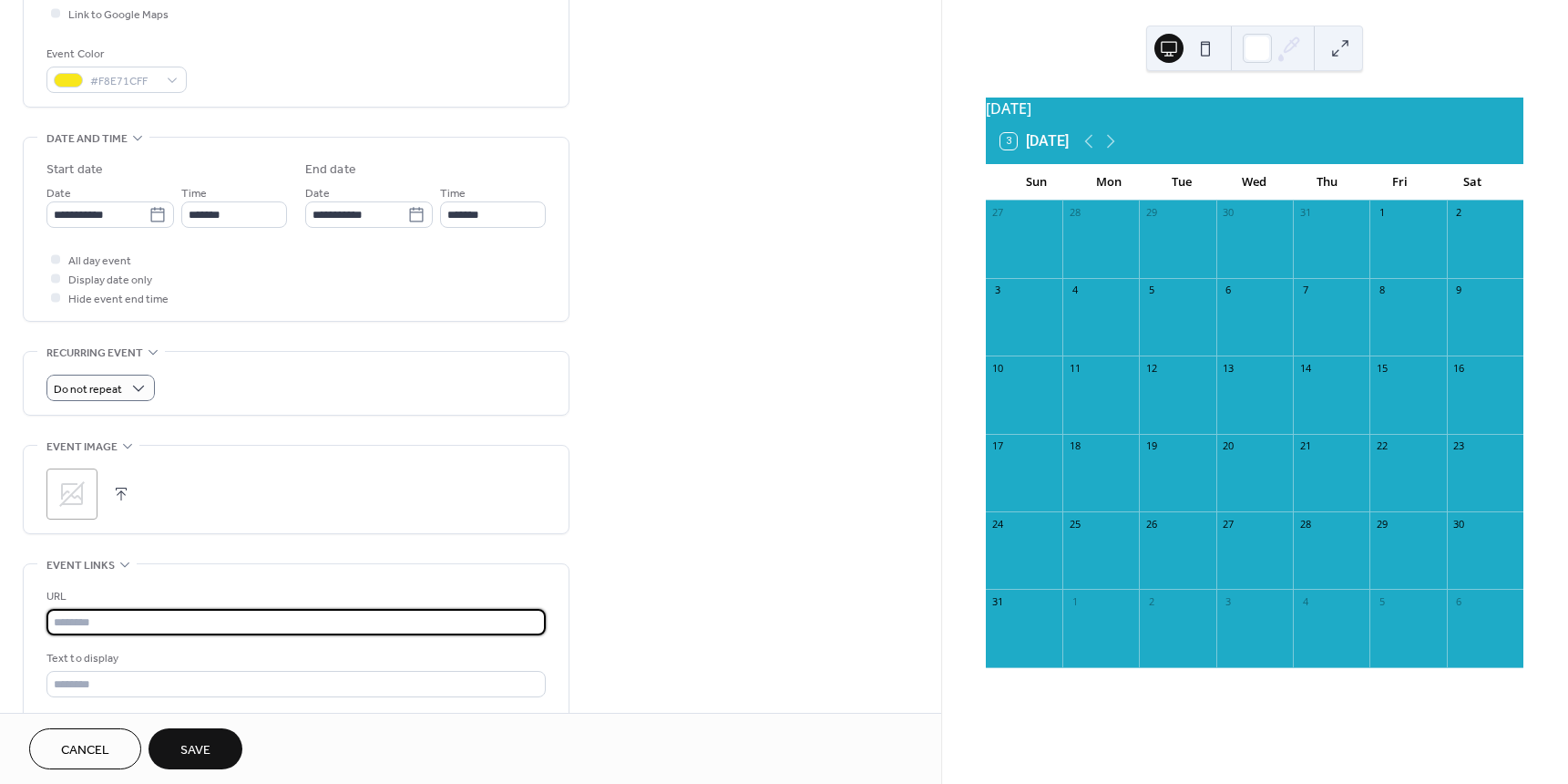 click on "Save" at bounding box center (195, 750) 